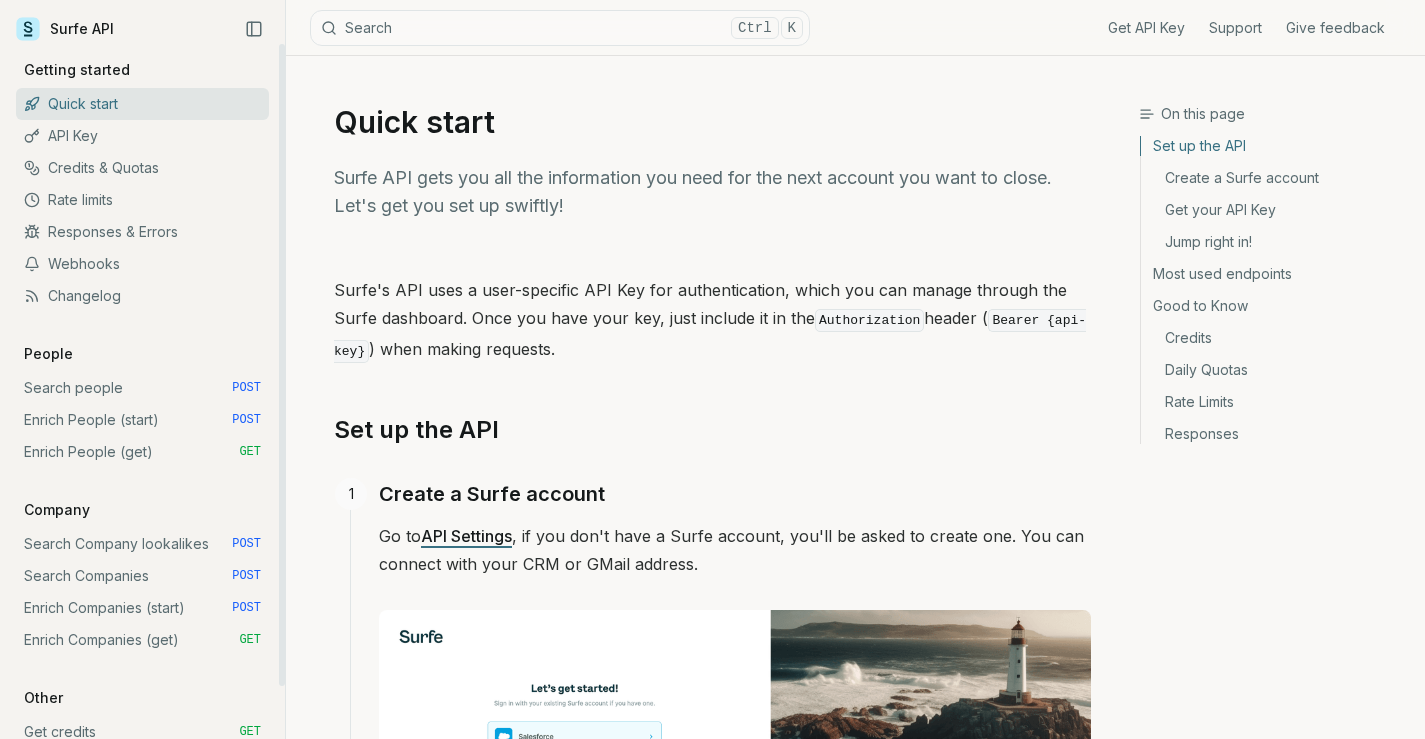 scroll, scrollTop: 0, scrollLeft: 0, axis: both 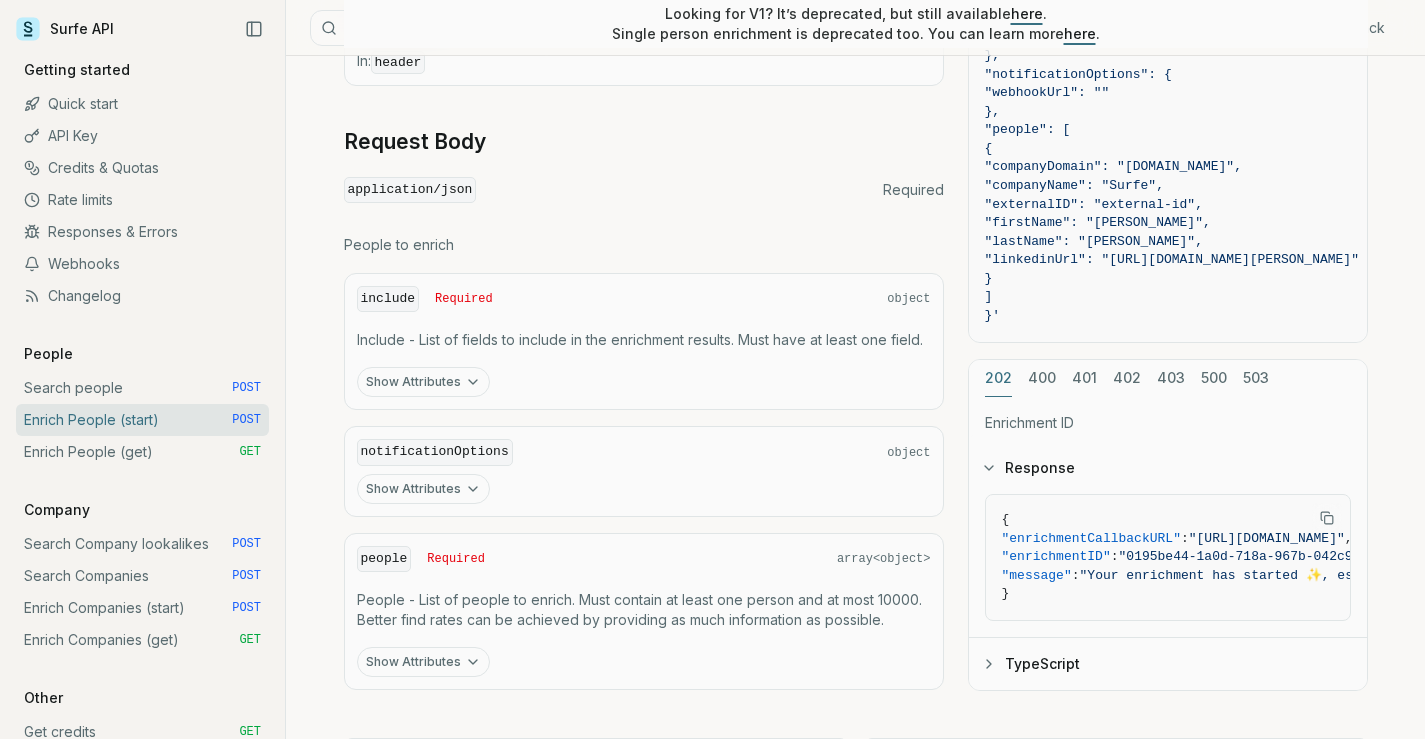 click on "Show Attributes" at bounding box center [423, 382] 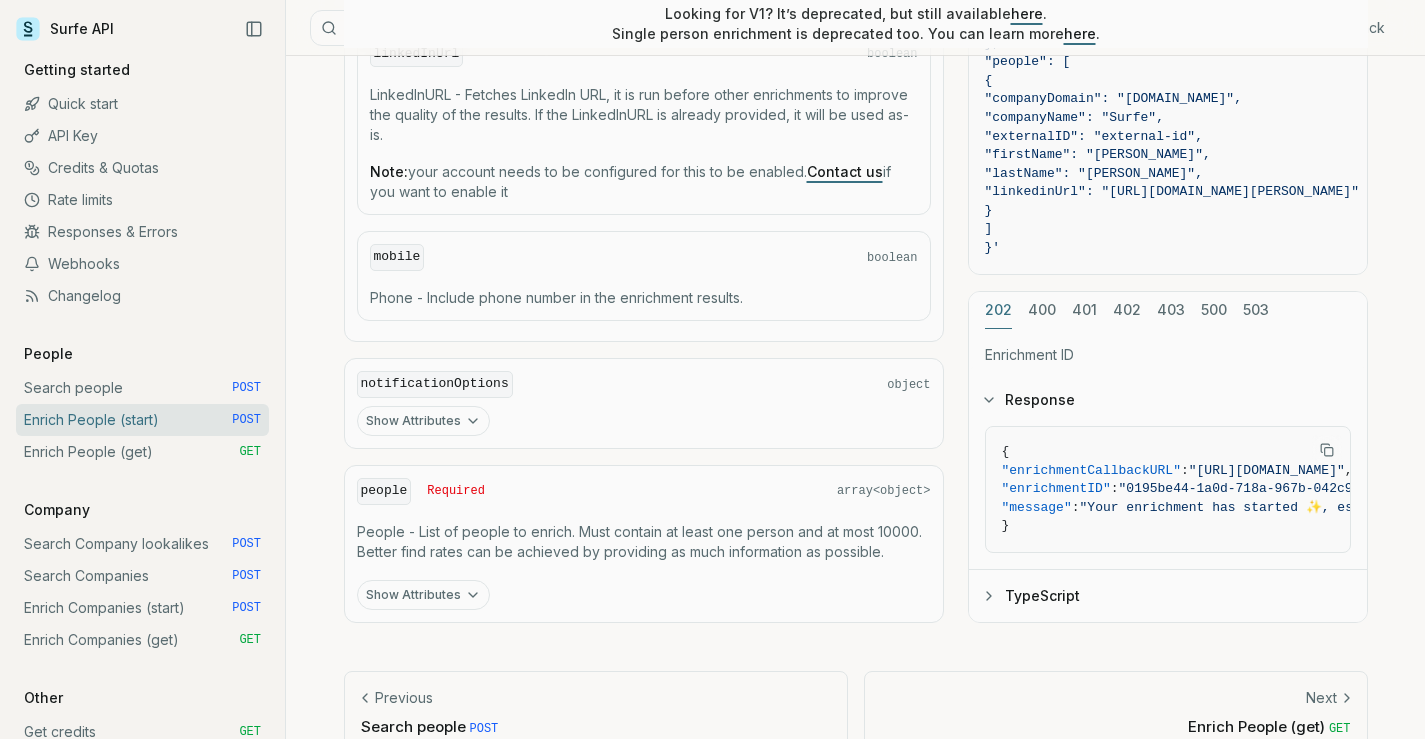 scroll, scrollTop: 1484, scrollLeft: 0, axis: vertical 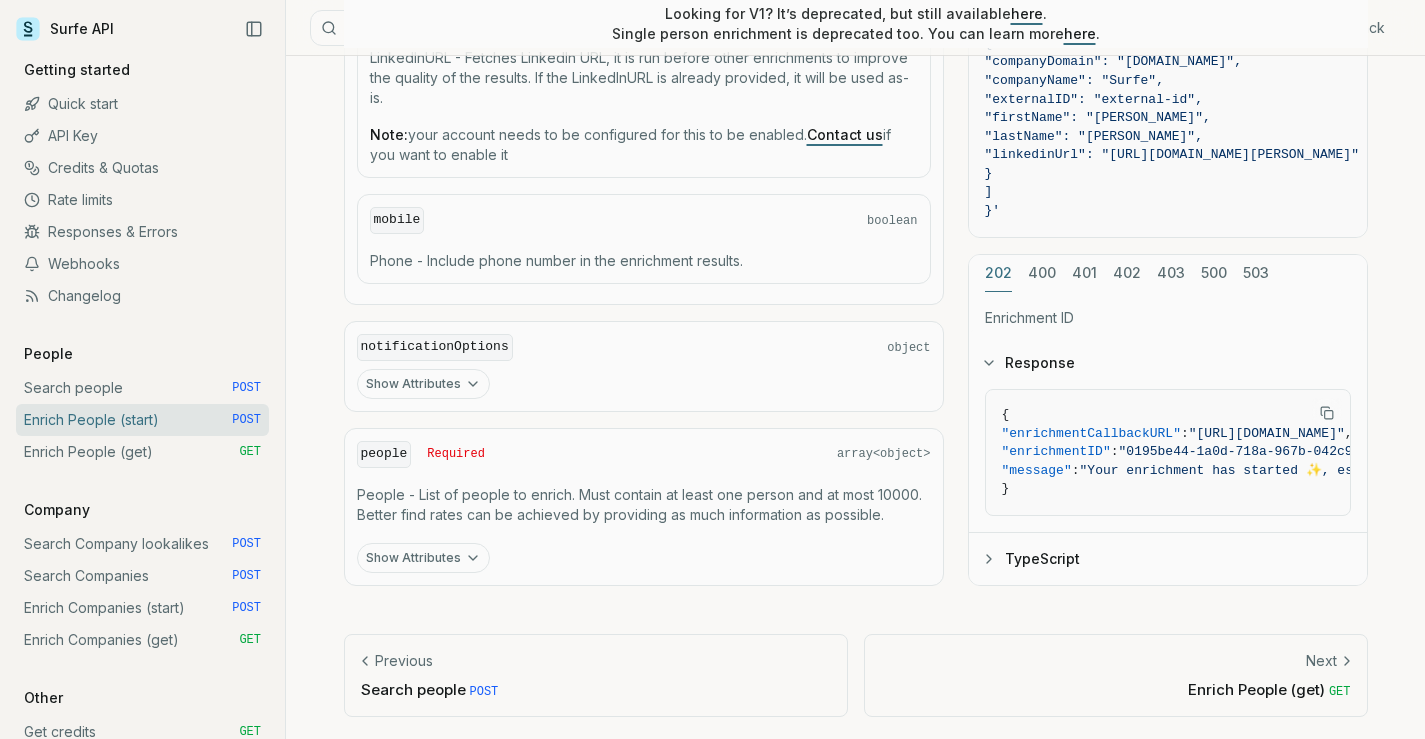 click on "Show Attributes" at bounding box center (423, 558) 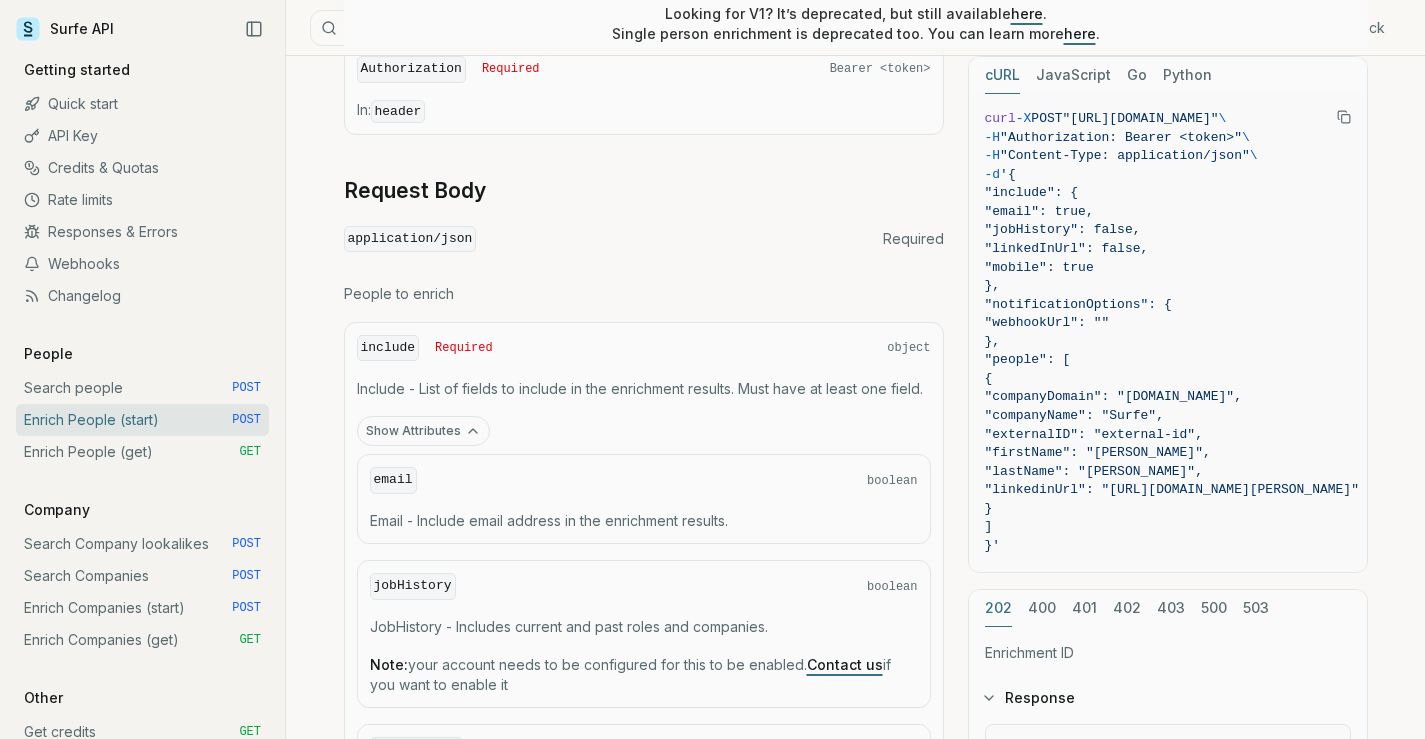 scroll, scrollTop: 735, scrollLeft: 0, axis: vertical 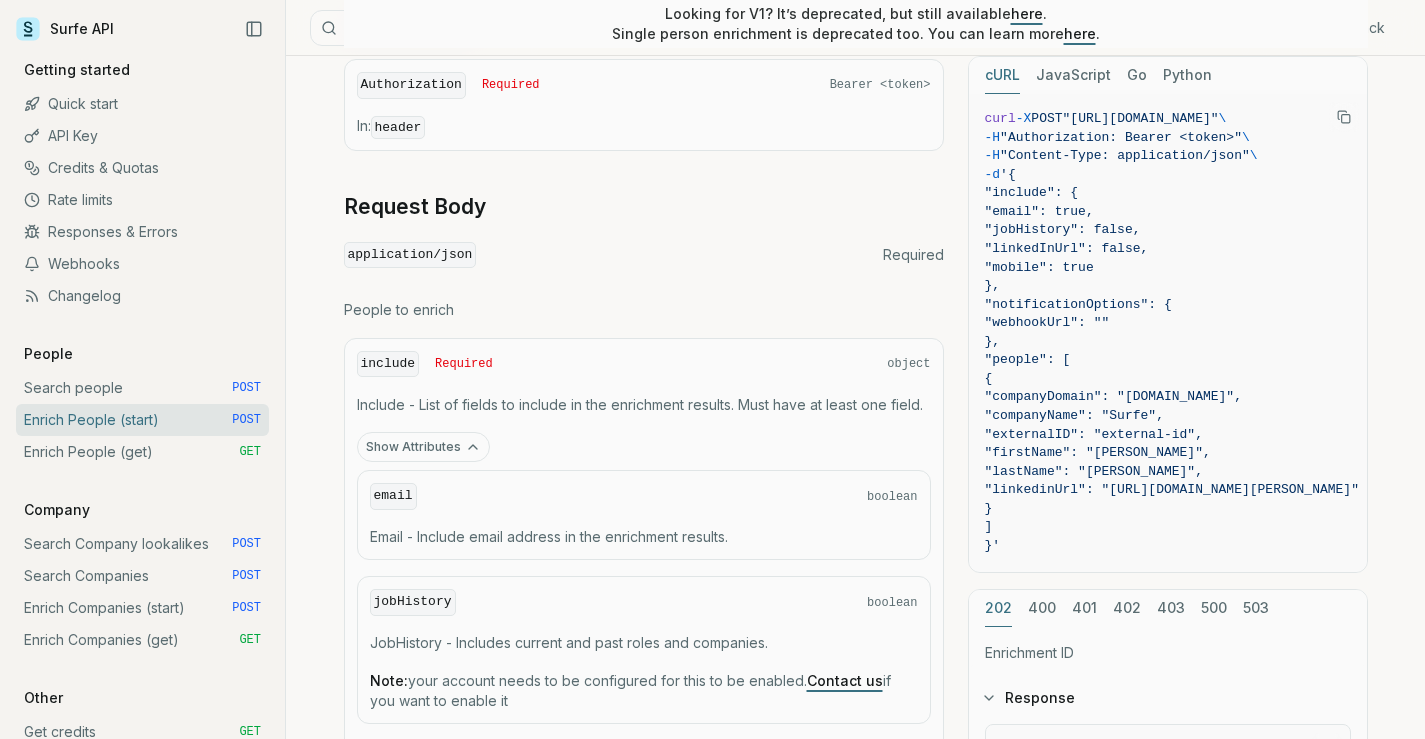 click on "People to enrich" at bounding box center (644, 310) 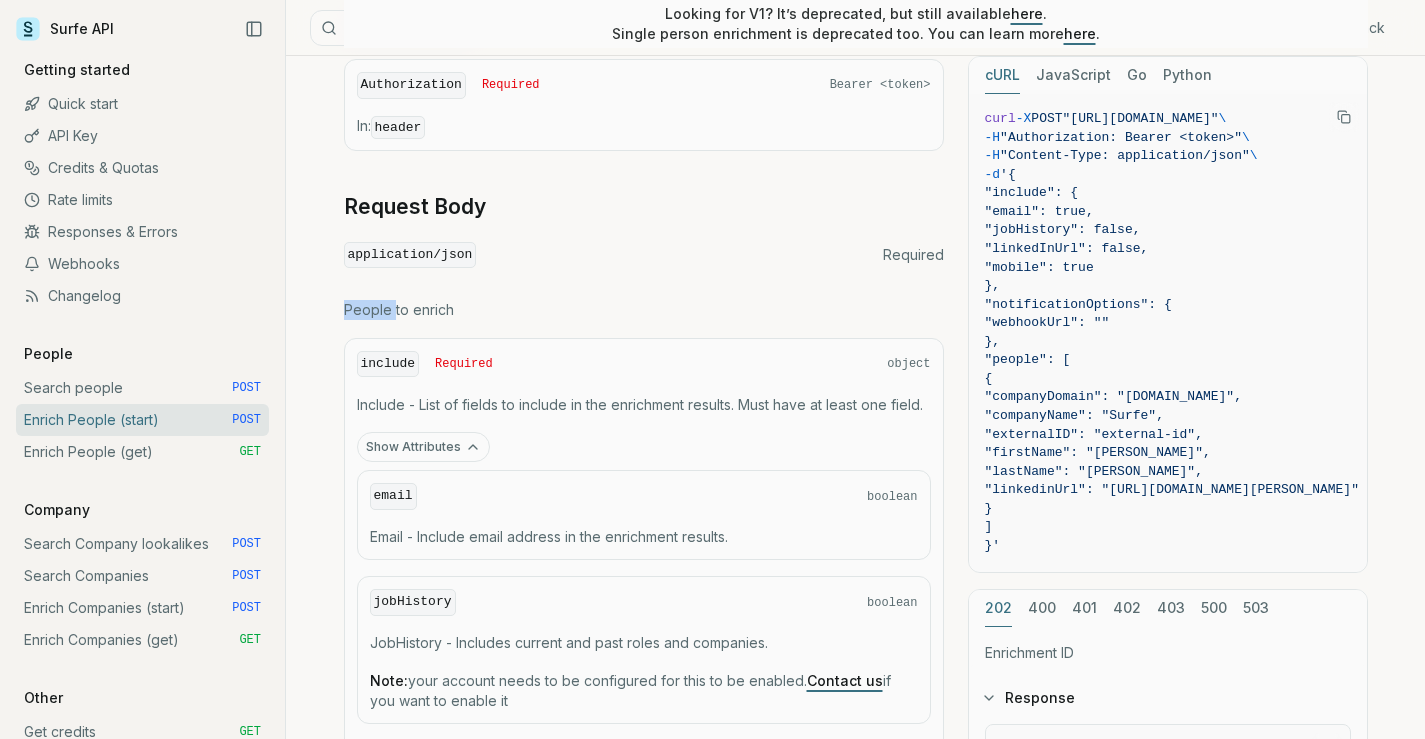 click on "People to enrich" at bounding box center [644, 310] 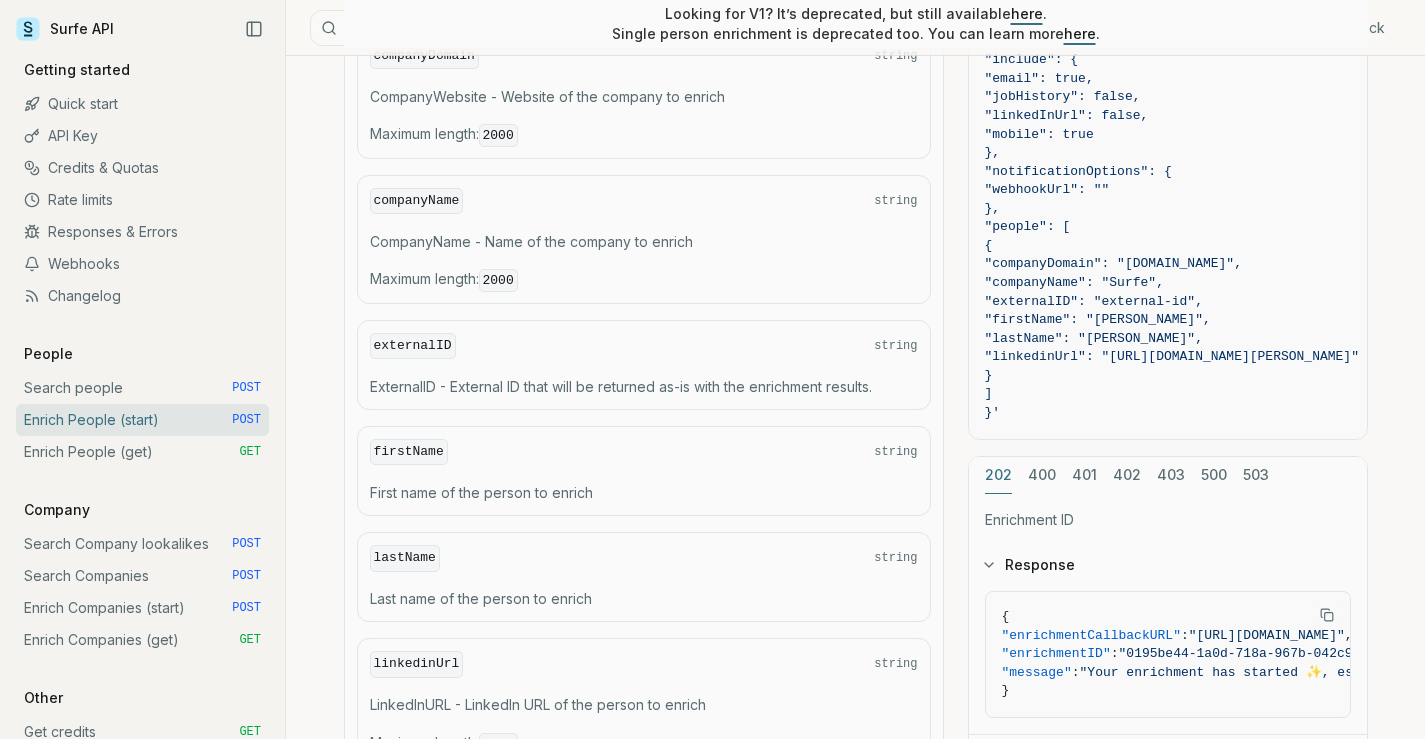 scroll, scrollTop: 2235, scrollLeft: 0, axis: vertical 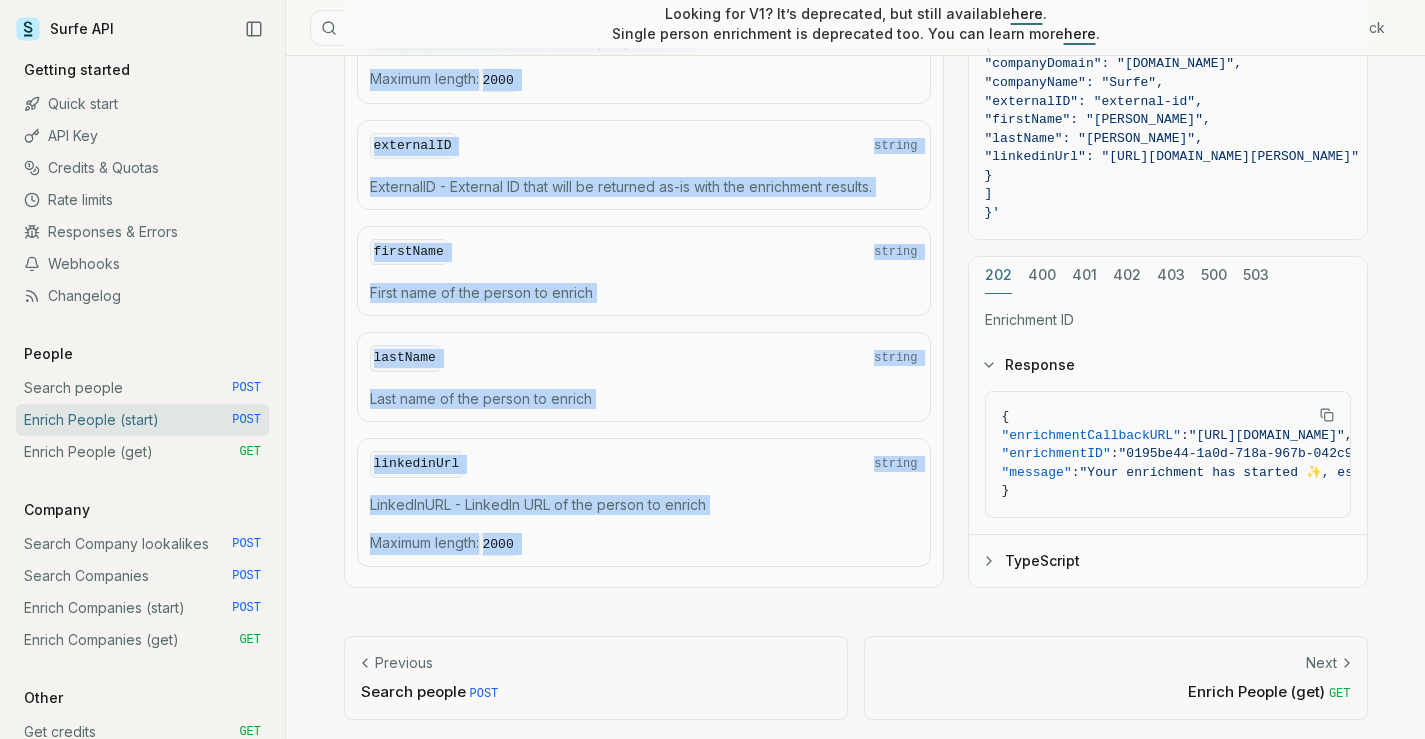 click on "Maximum length :  2000" at bounding box center [644, 544] 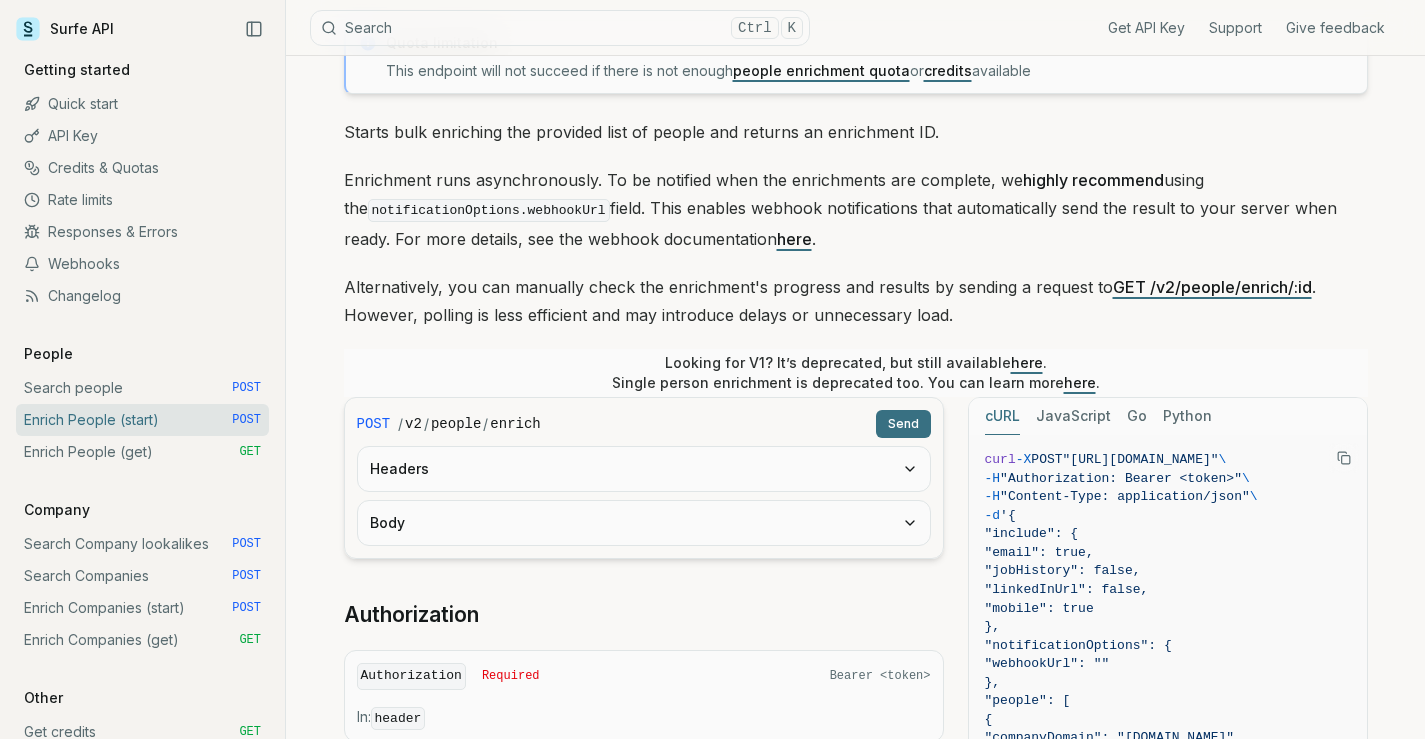 scroll, scrollTop: 135, scrollLeft: 0, axis: vertical 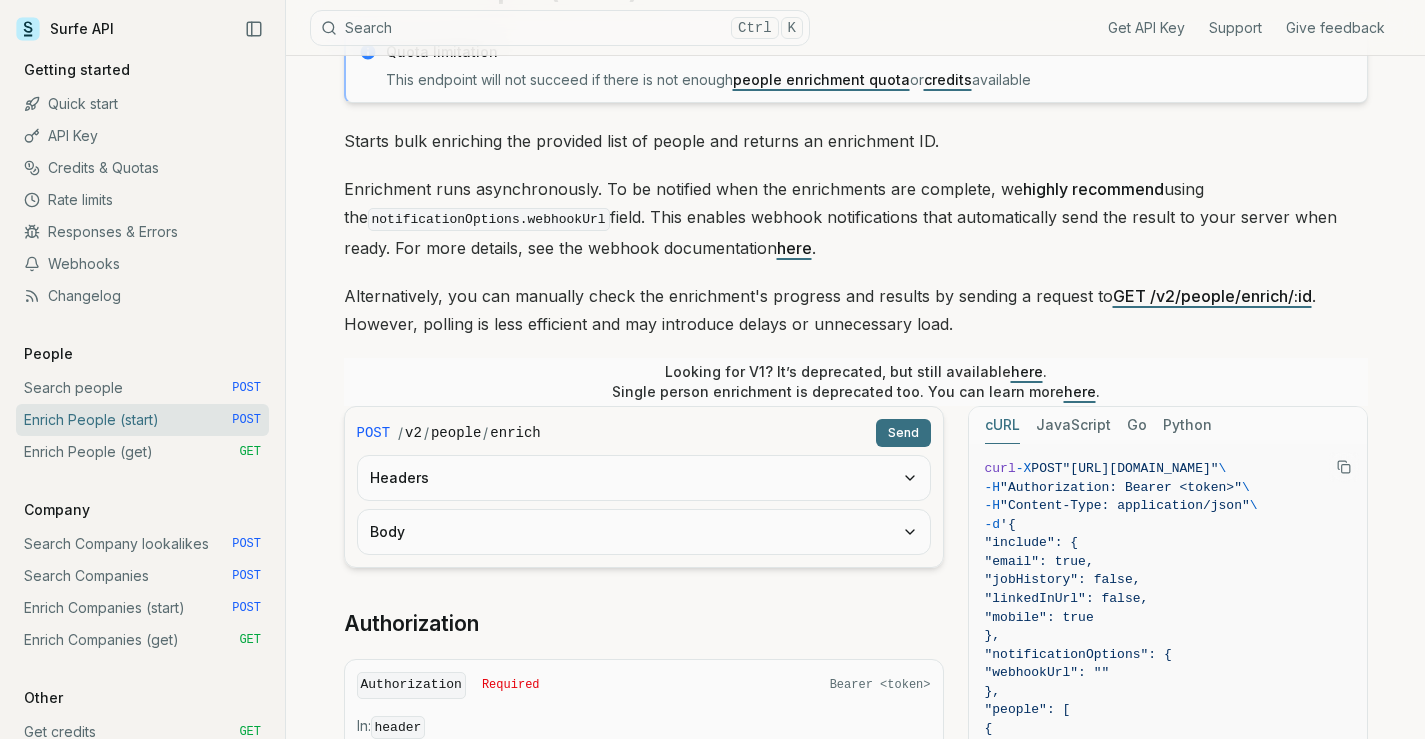 click on "here" at bounding box center (1080, 391) 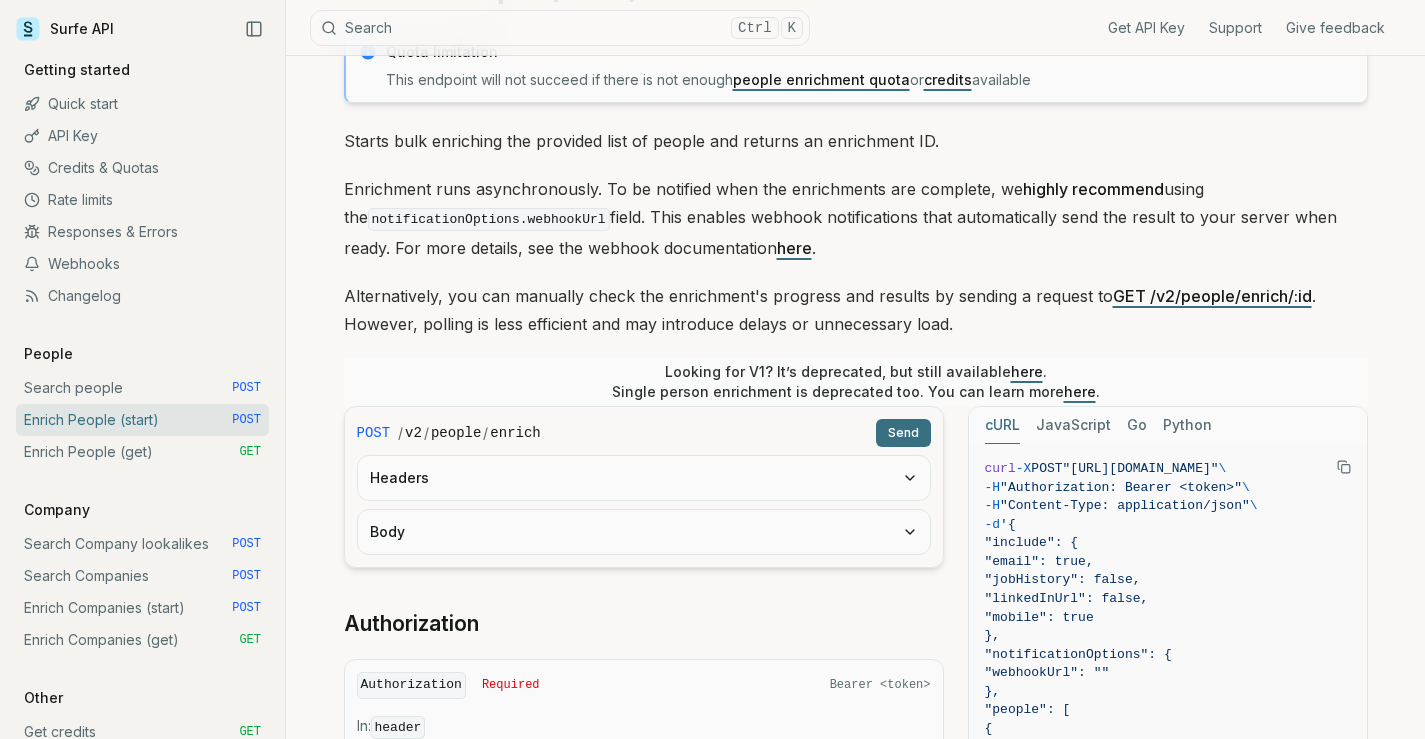 click on "JavaScript" at bounding box center [1073, 425] 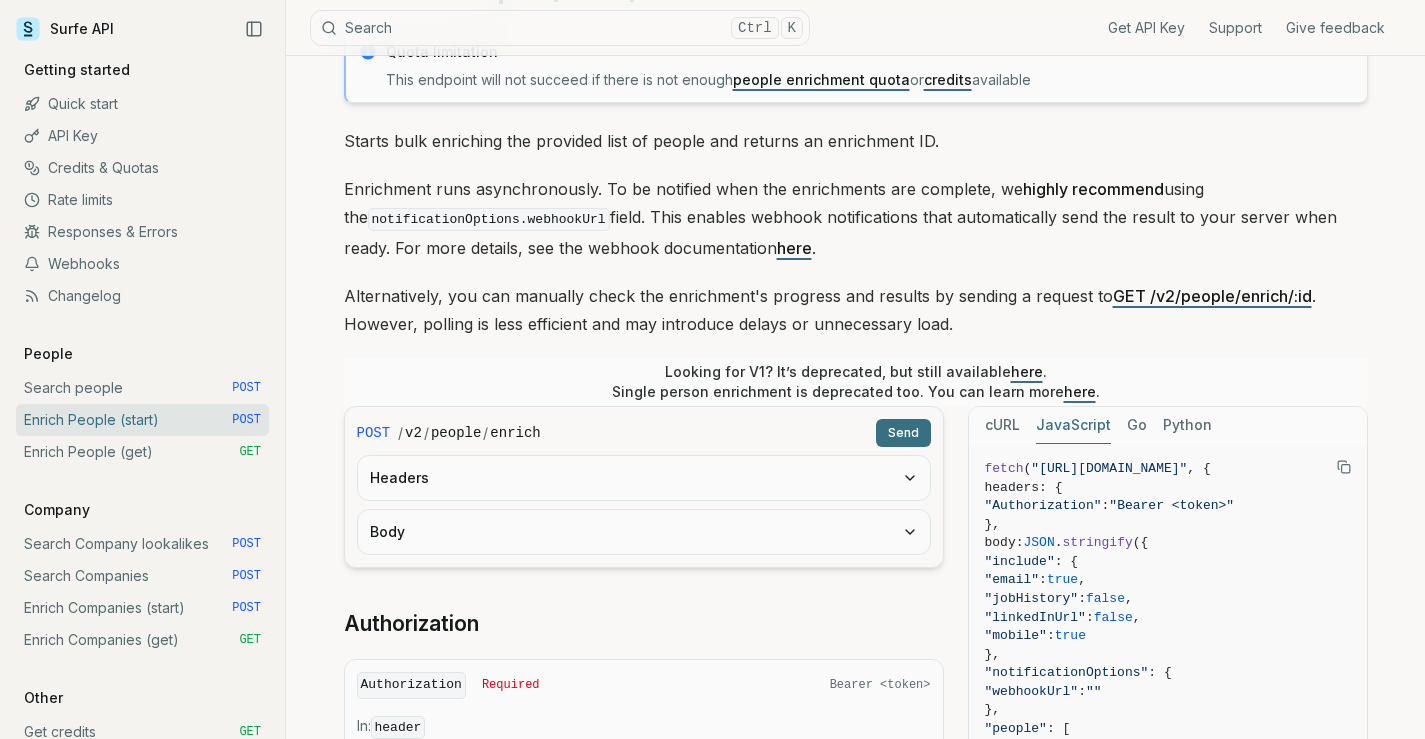 click 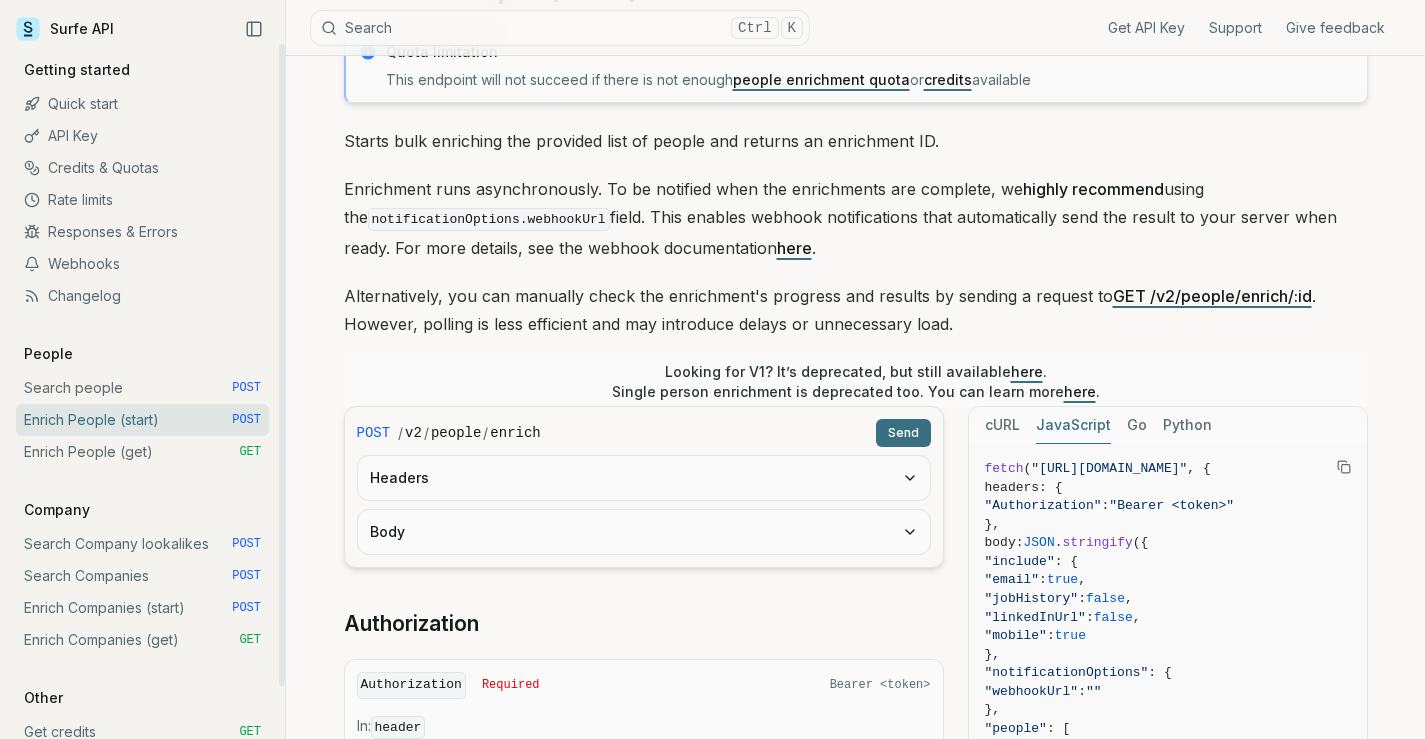 click on "Enrich People (get)   GET" at bounding box center [142, 452] 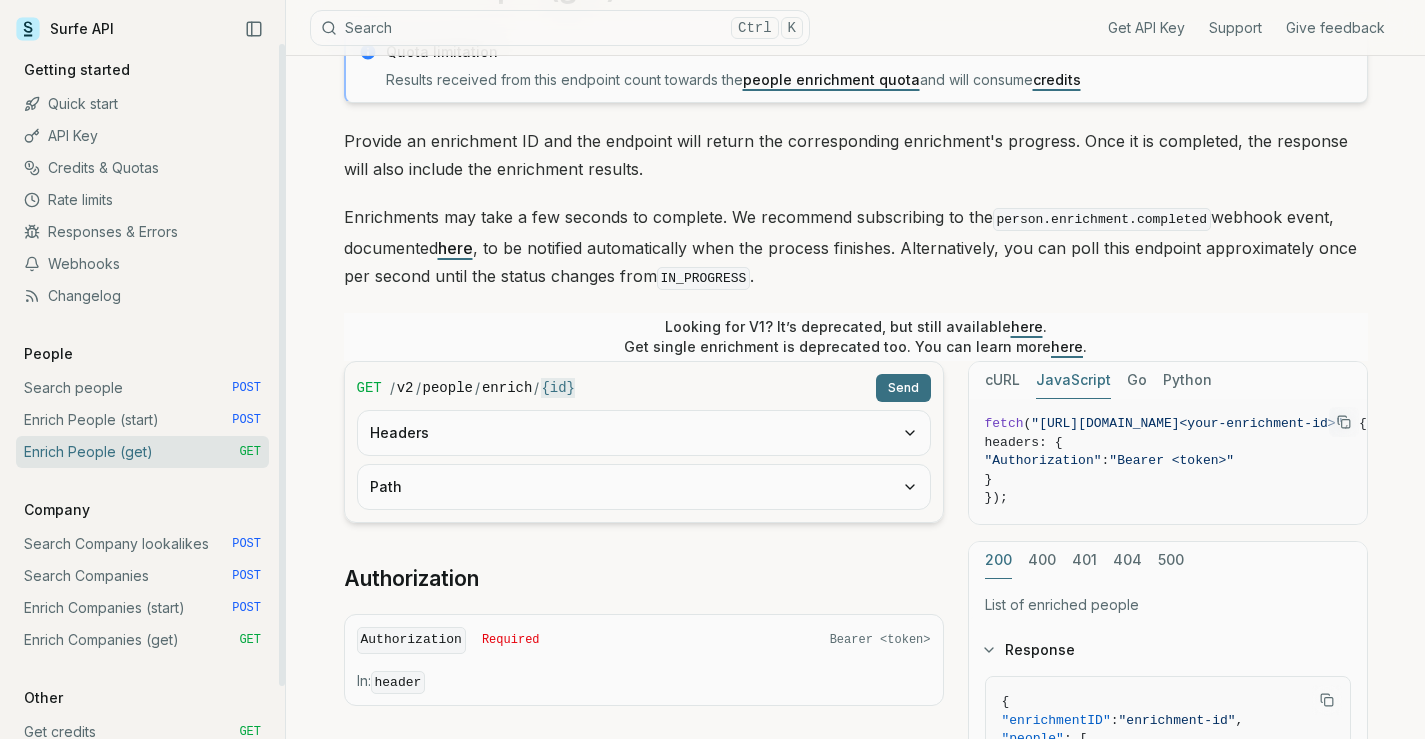 scroll, scrollTop: 0, scrollLeft: 0, axis: both 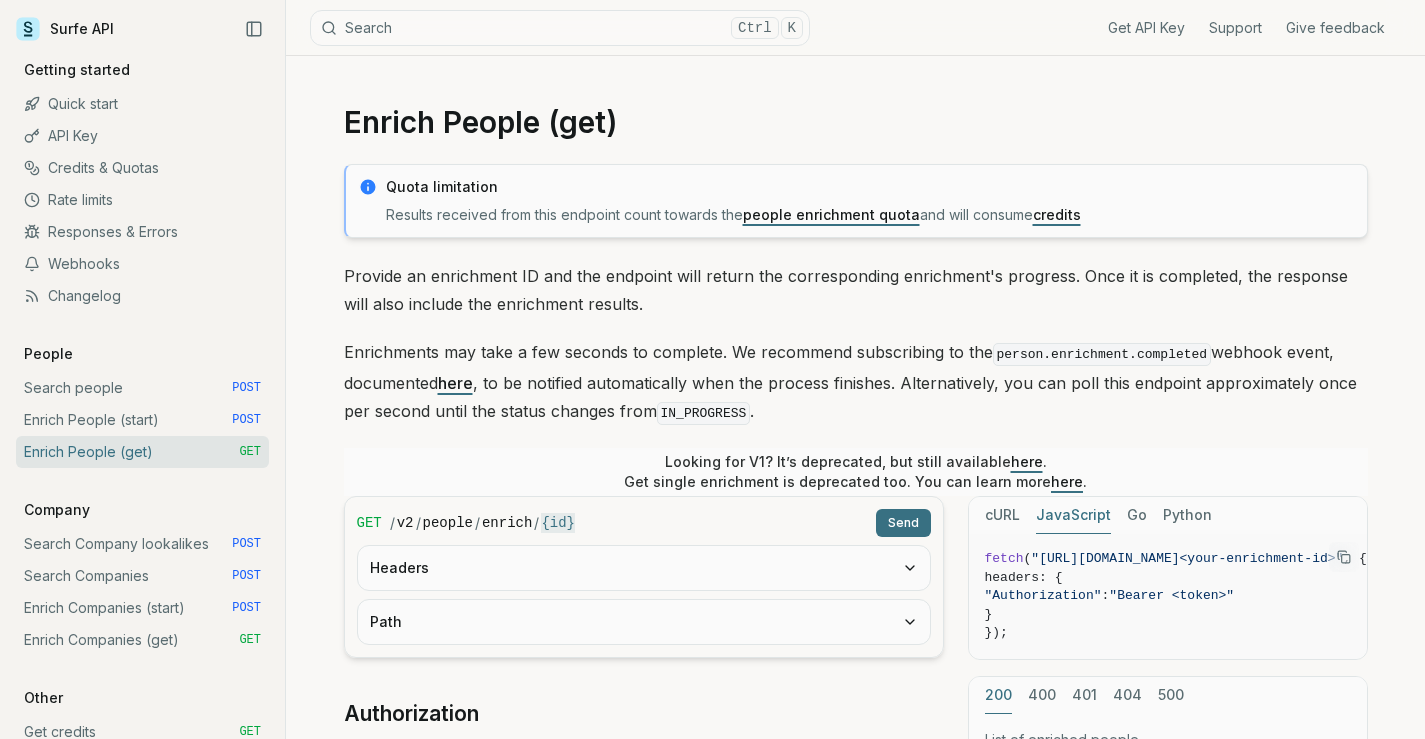 click at bounding box center (1344, 557) 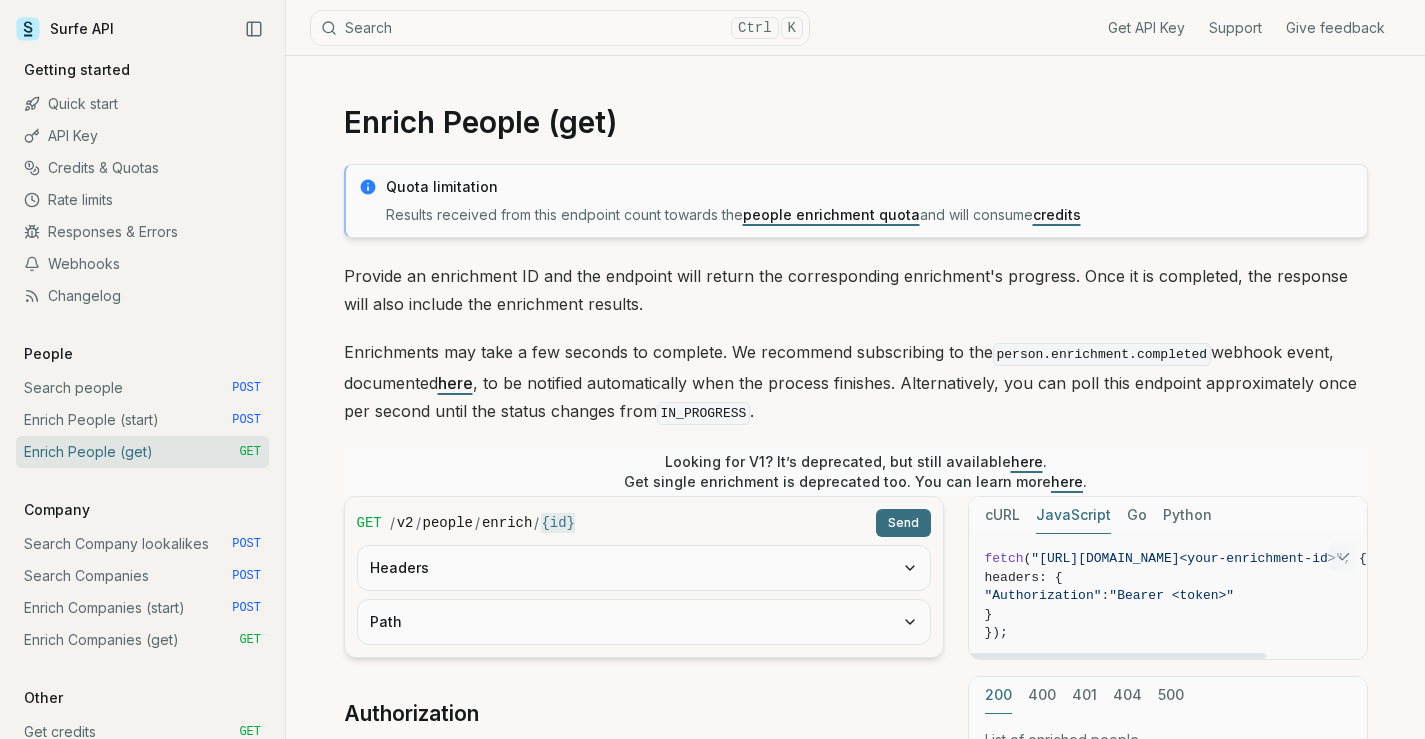type 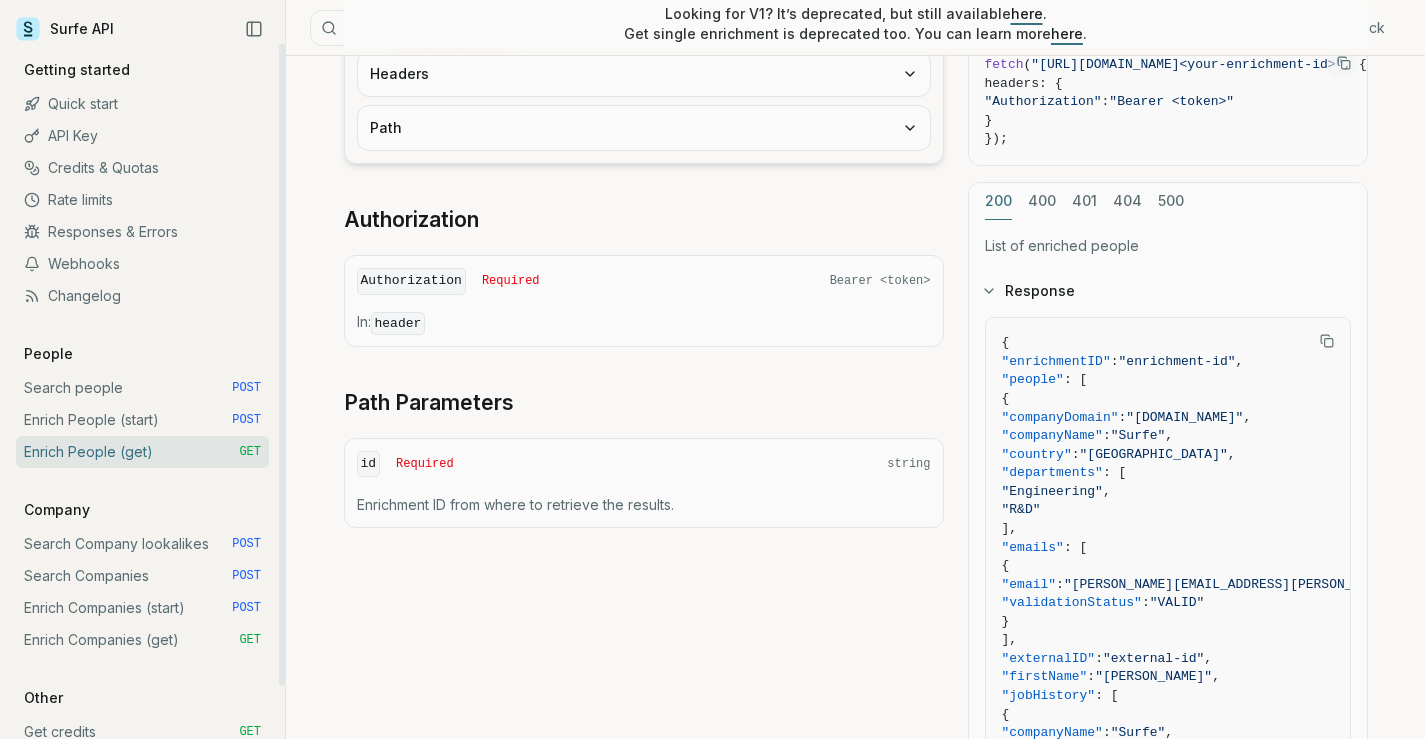 scroll, scrollTop: 600, scrollLeft: 0, axis: vertical 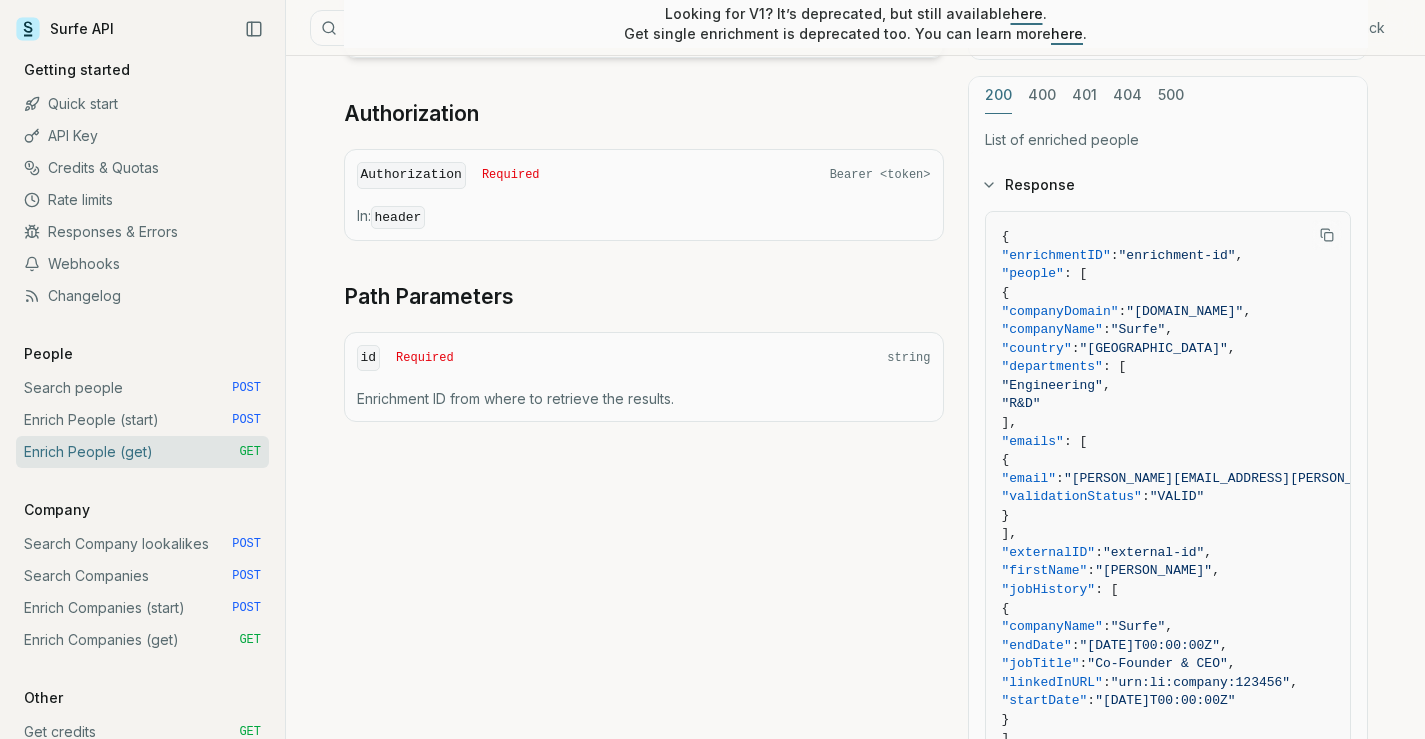 click on "Enrich People (start)   POST" at bounding box center [142, 420] 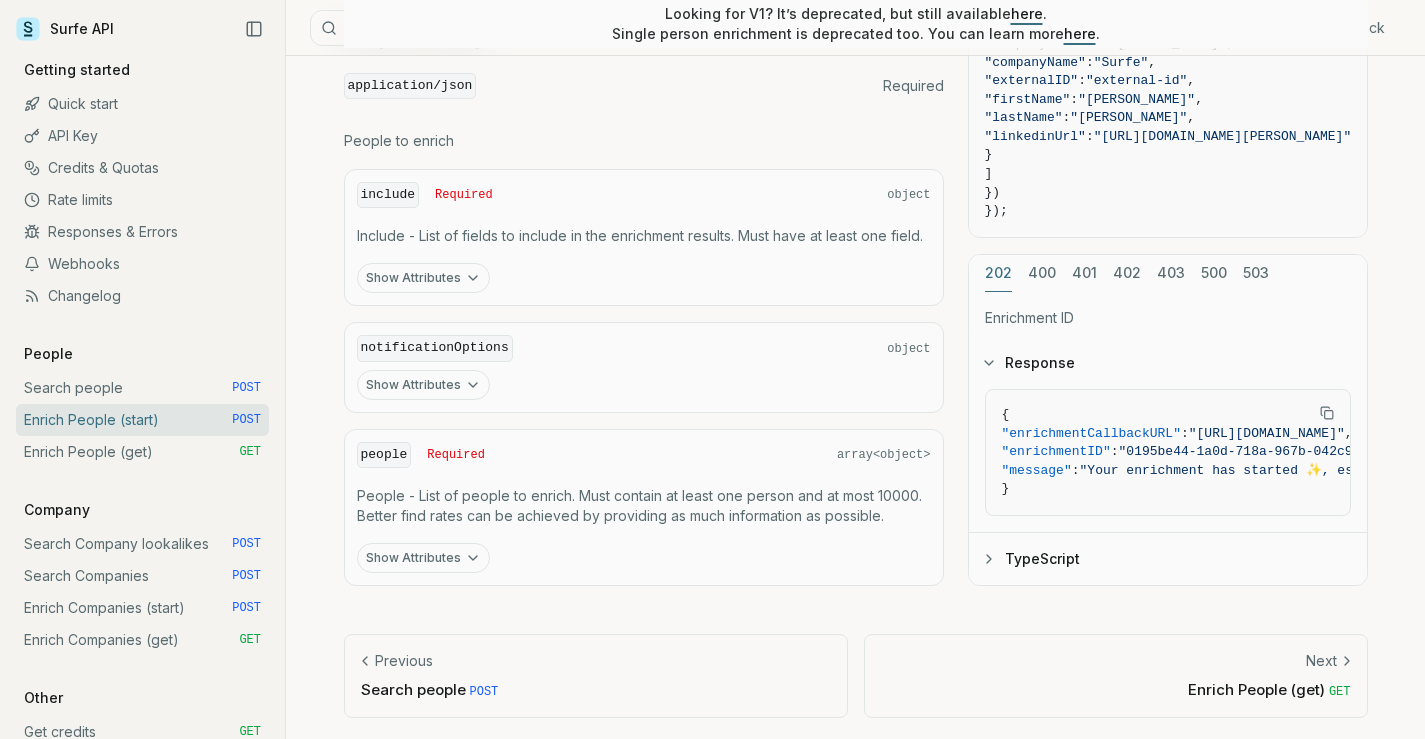 scroll, scrollTop: 905, scrollLeft: 0, axis: vertical 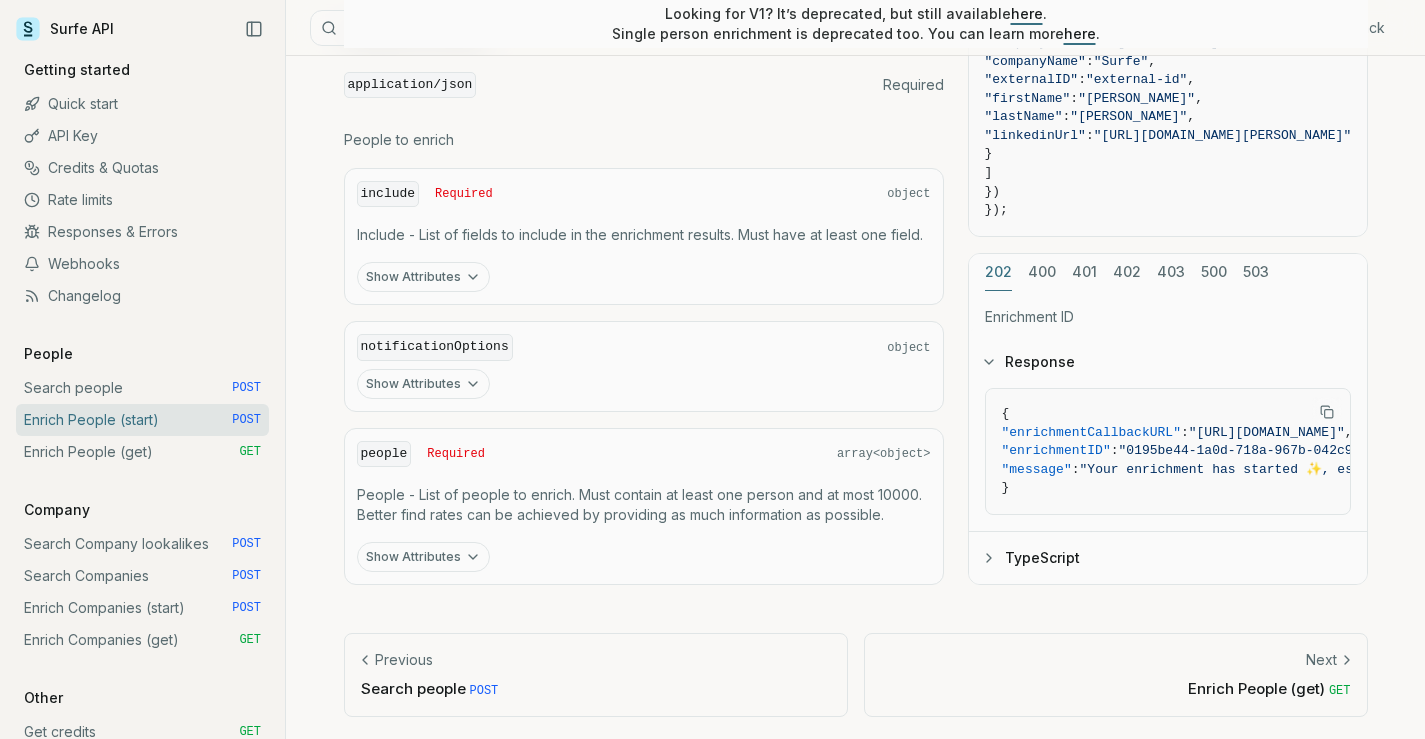 click 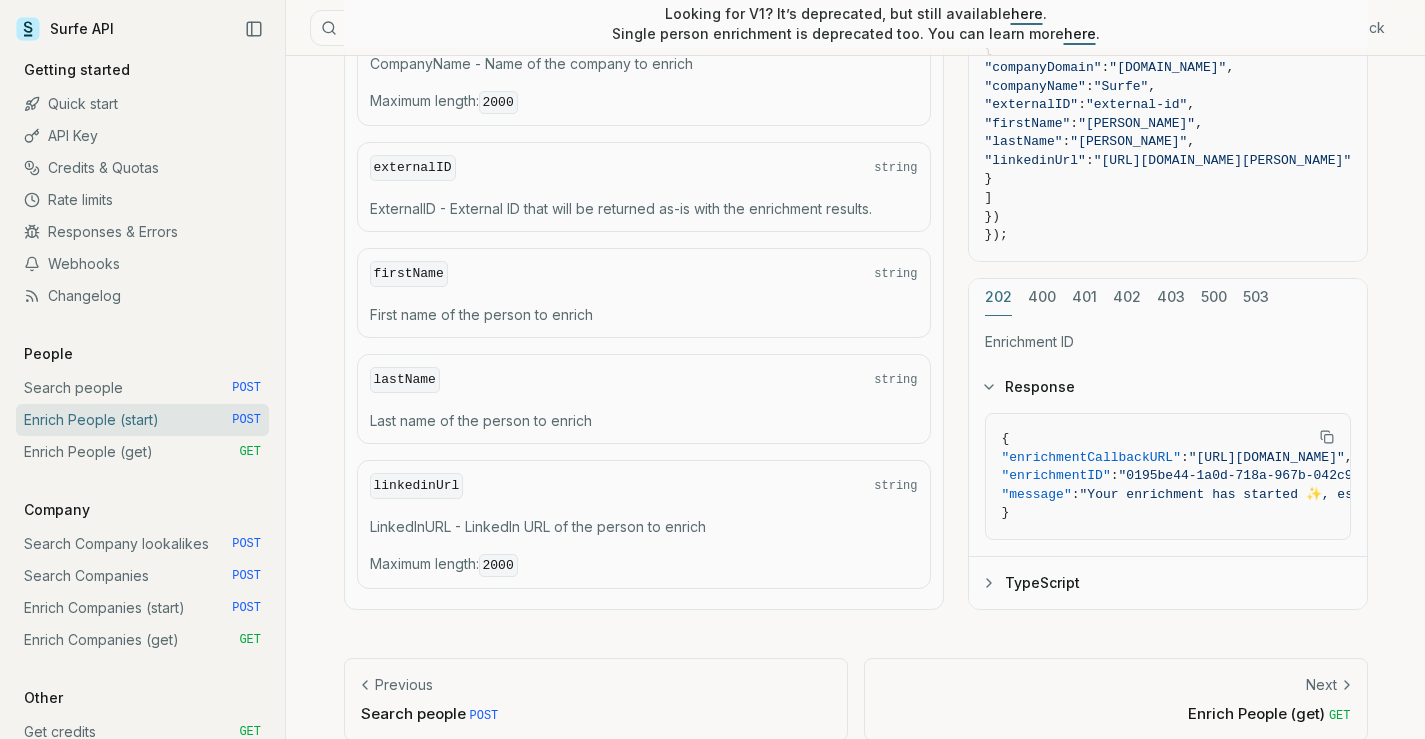 scroll, scrollTop: 1655, scrollLeft: 0, axis: vertical 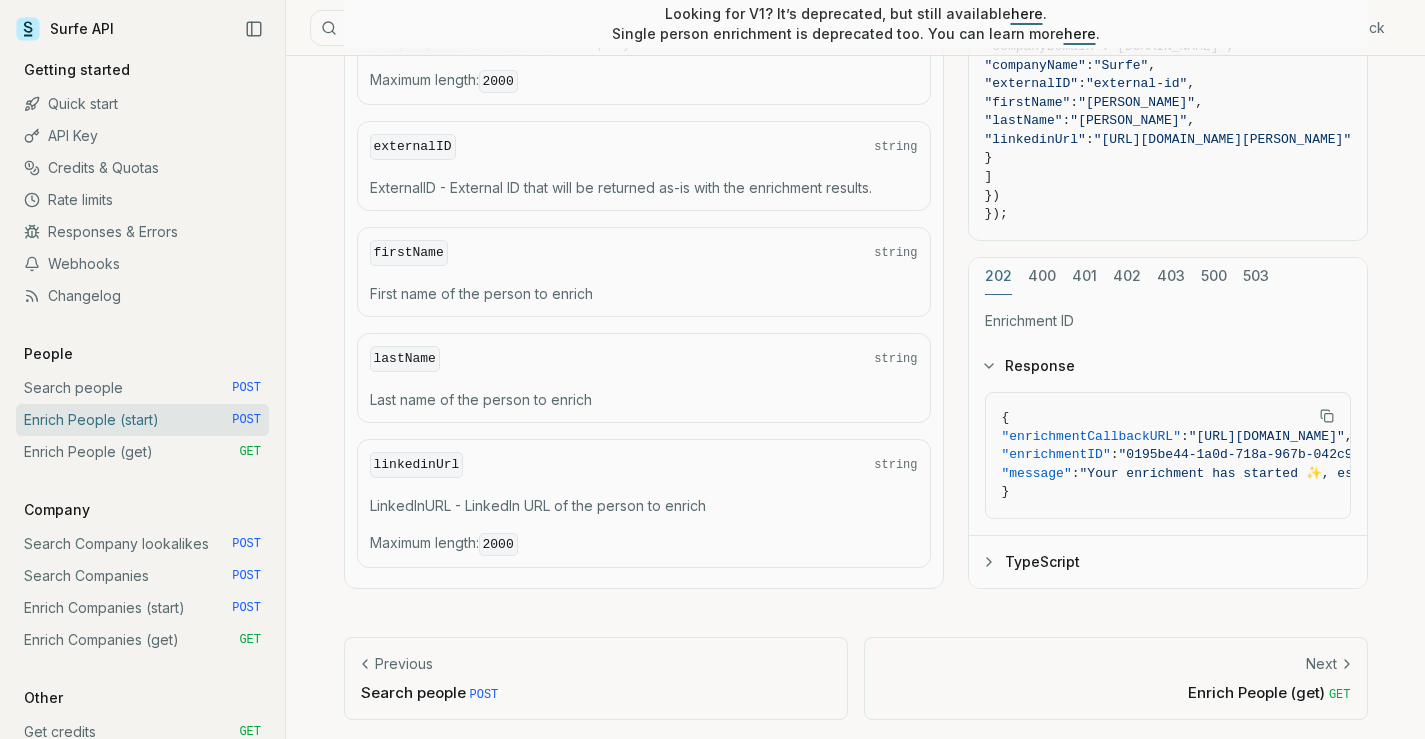 type 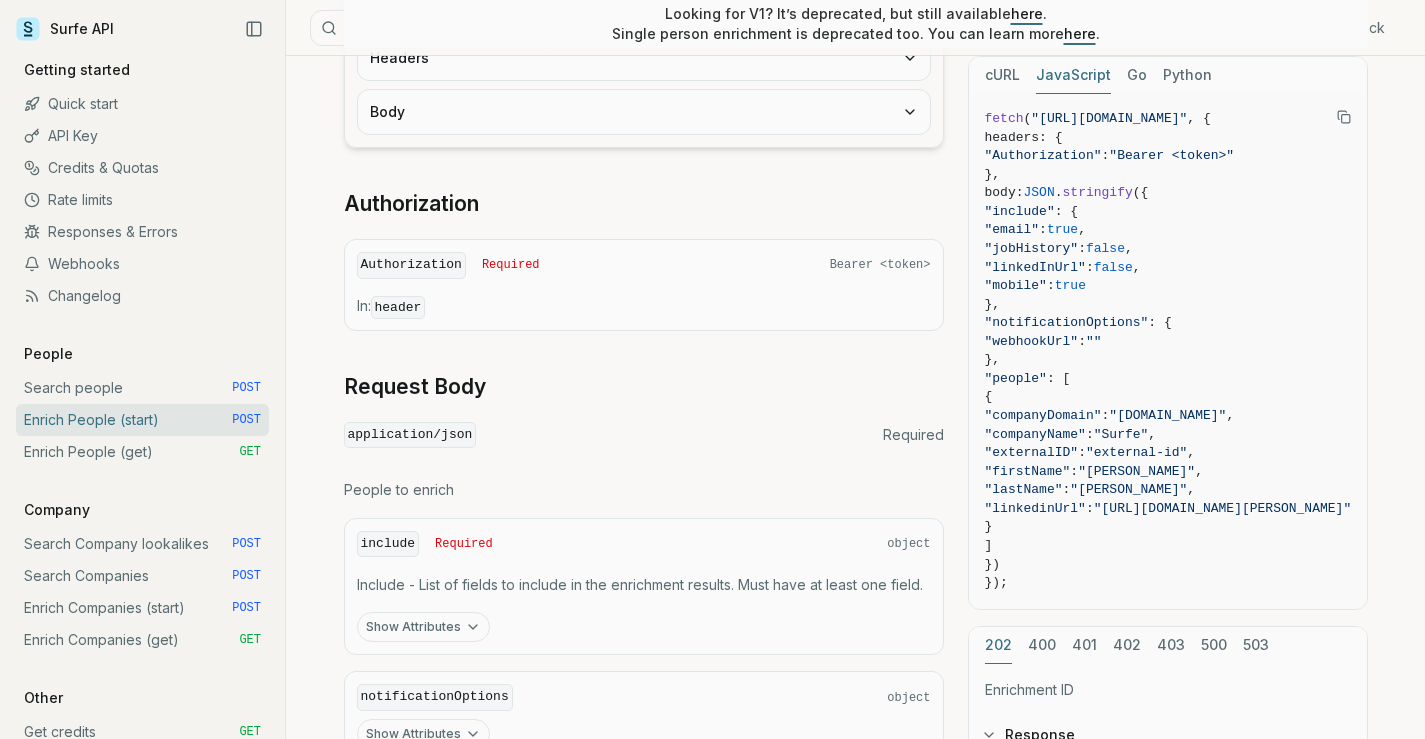 click on "Request Body" at bounding box center (415, 387) 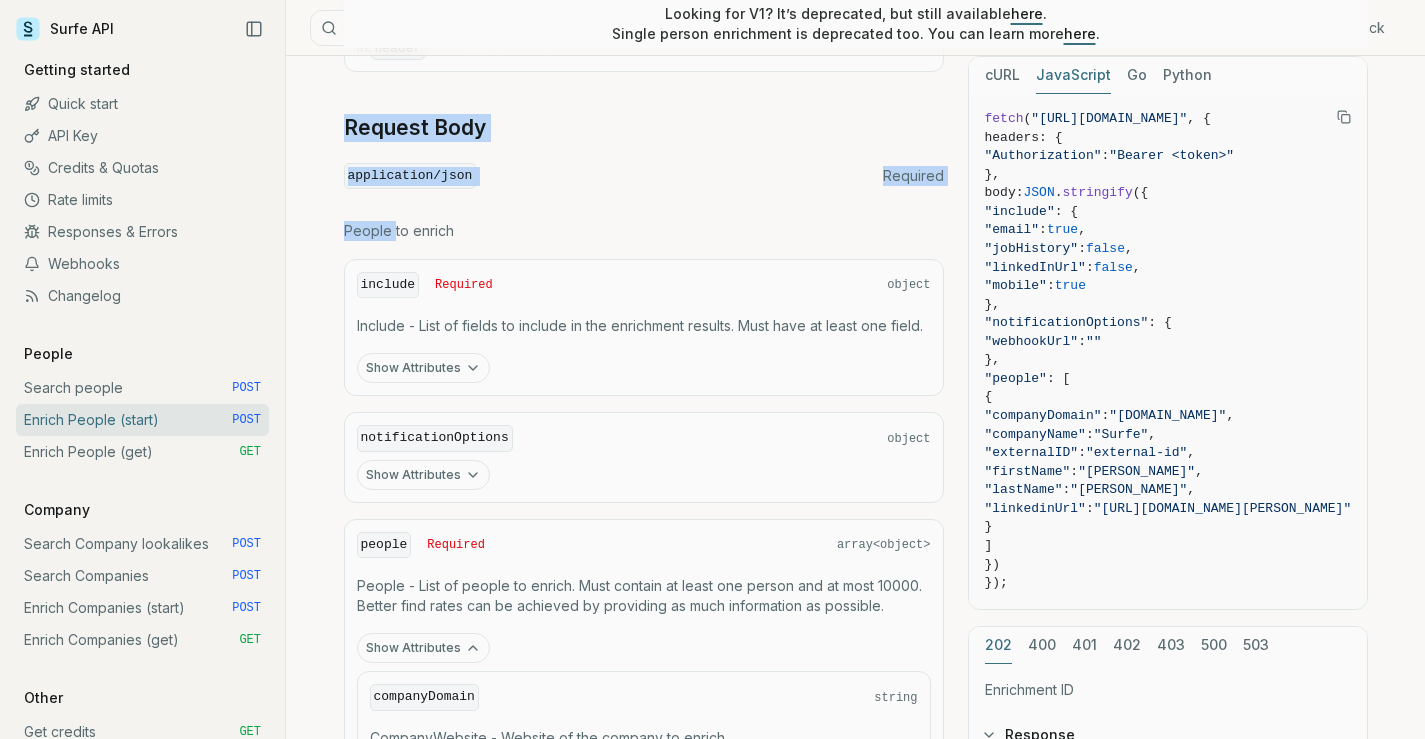 drag, startPoint x: 333, startPoint y: 125, endPoint x: 448, endPoint y: 351, distance: 253.57642 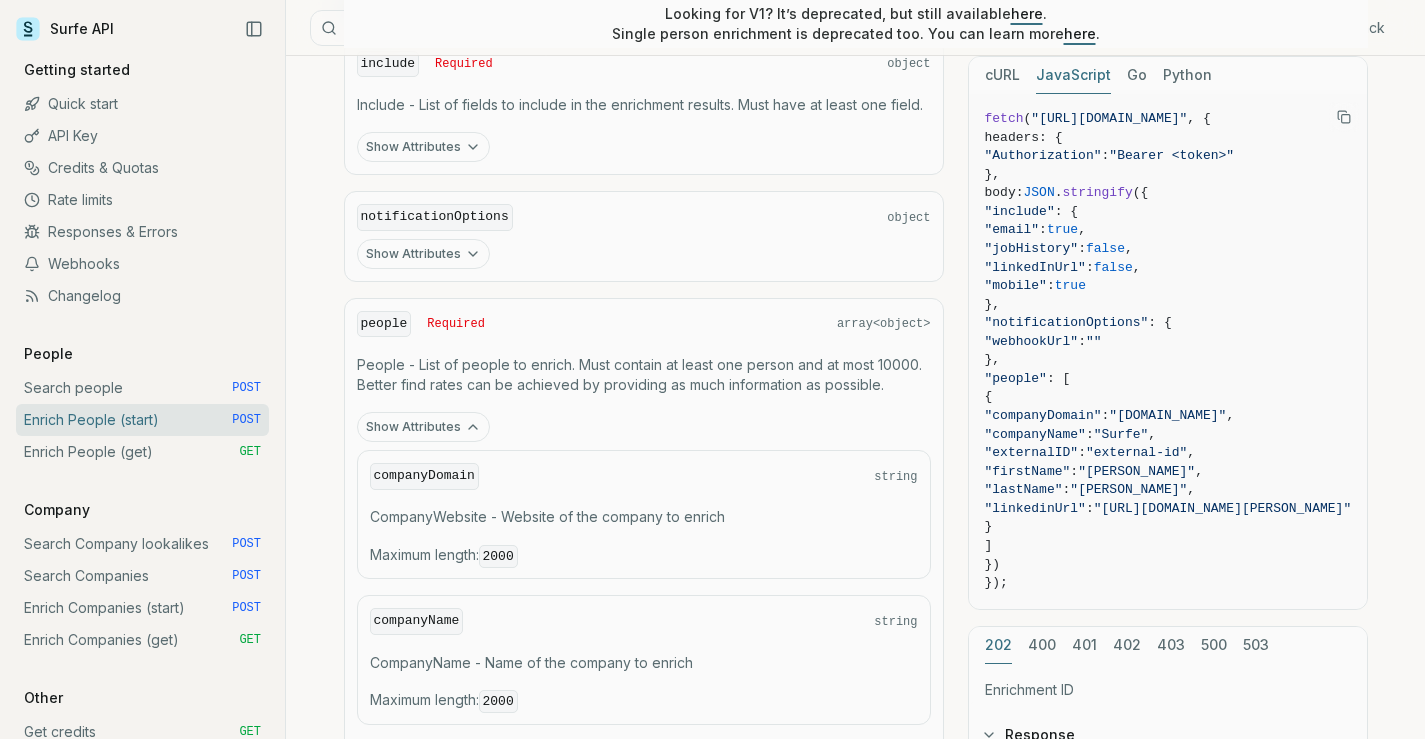 scroll, scrollTop: 955, scrollLeft: 0, axis: vertical 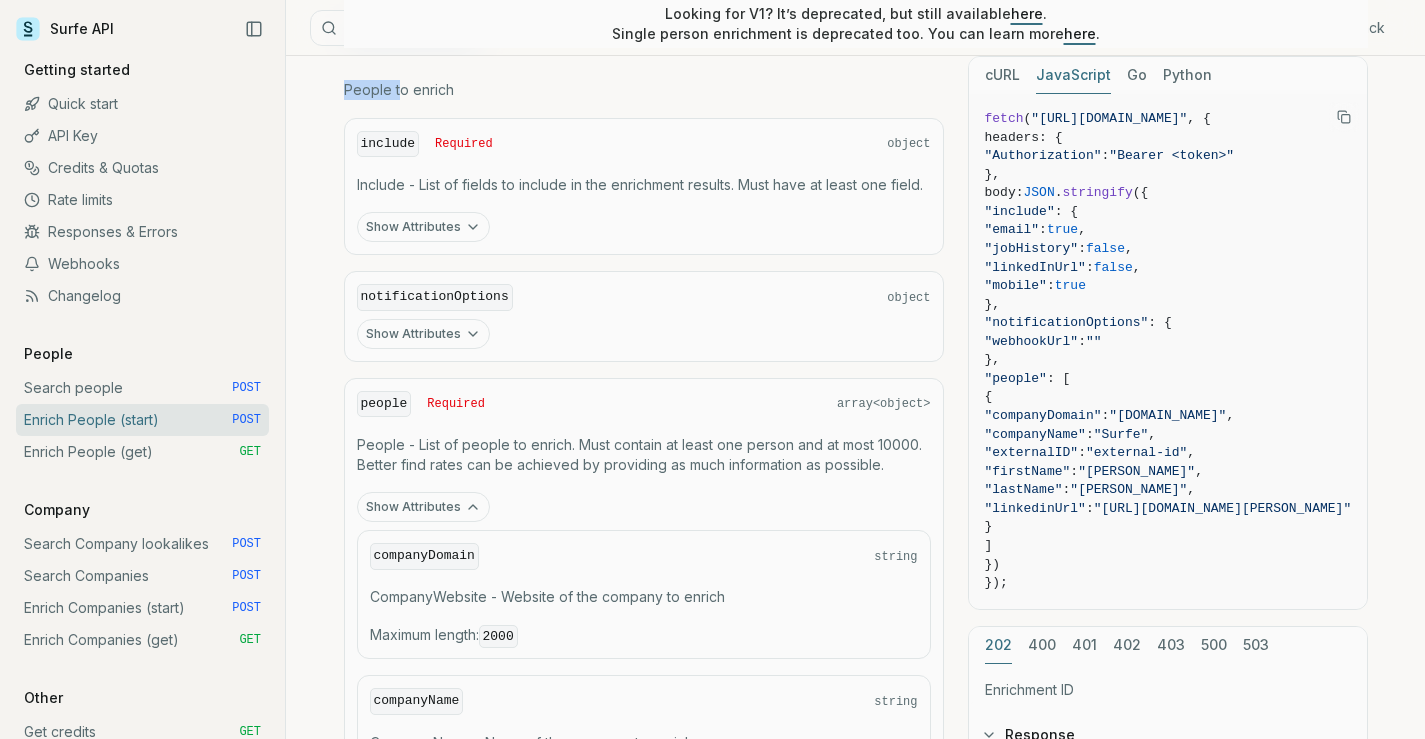 click on "Show Attributes" at bounding box center [423, 334] 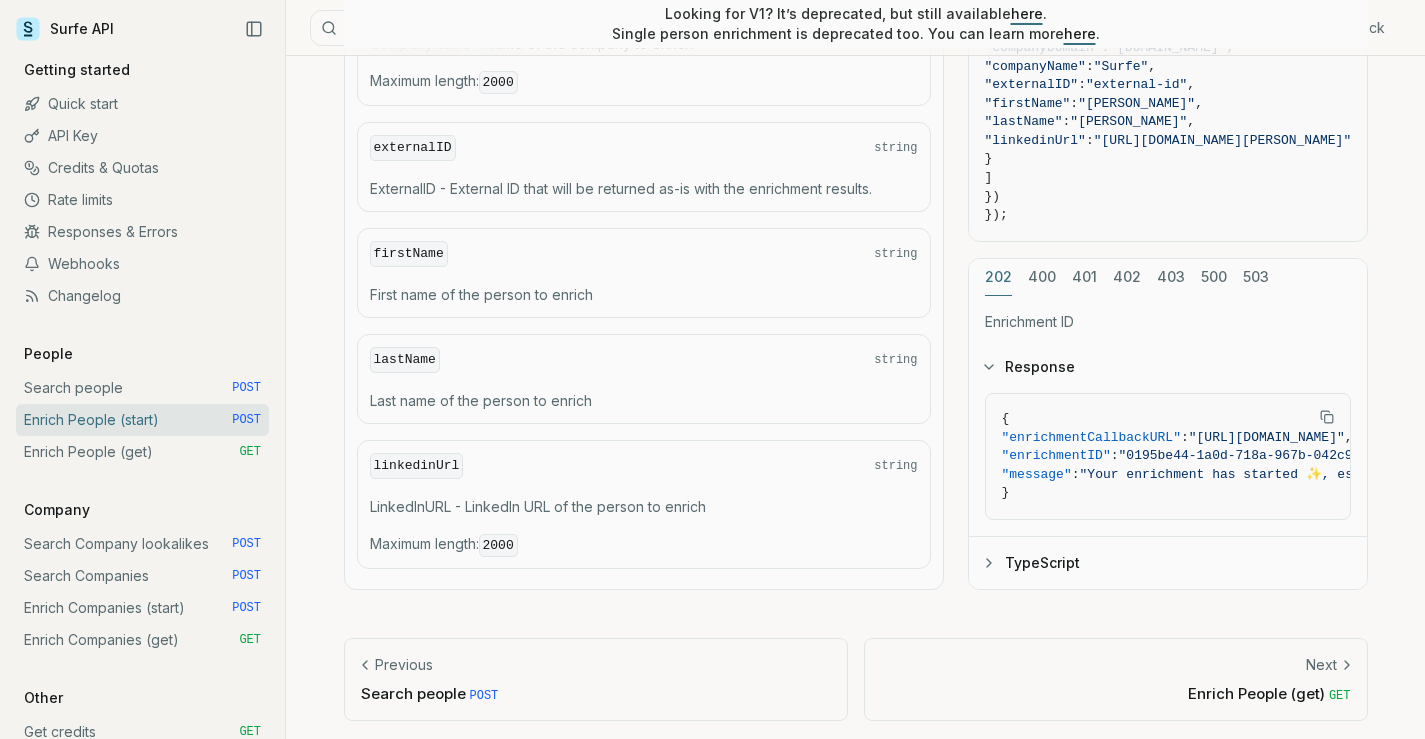 scroll, scrollTop: 1896, scrollLeft: 0, axis: vertical 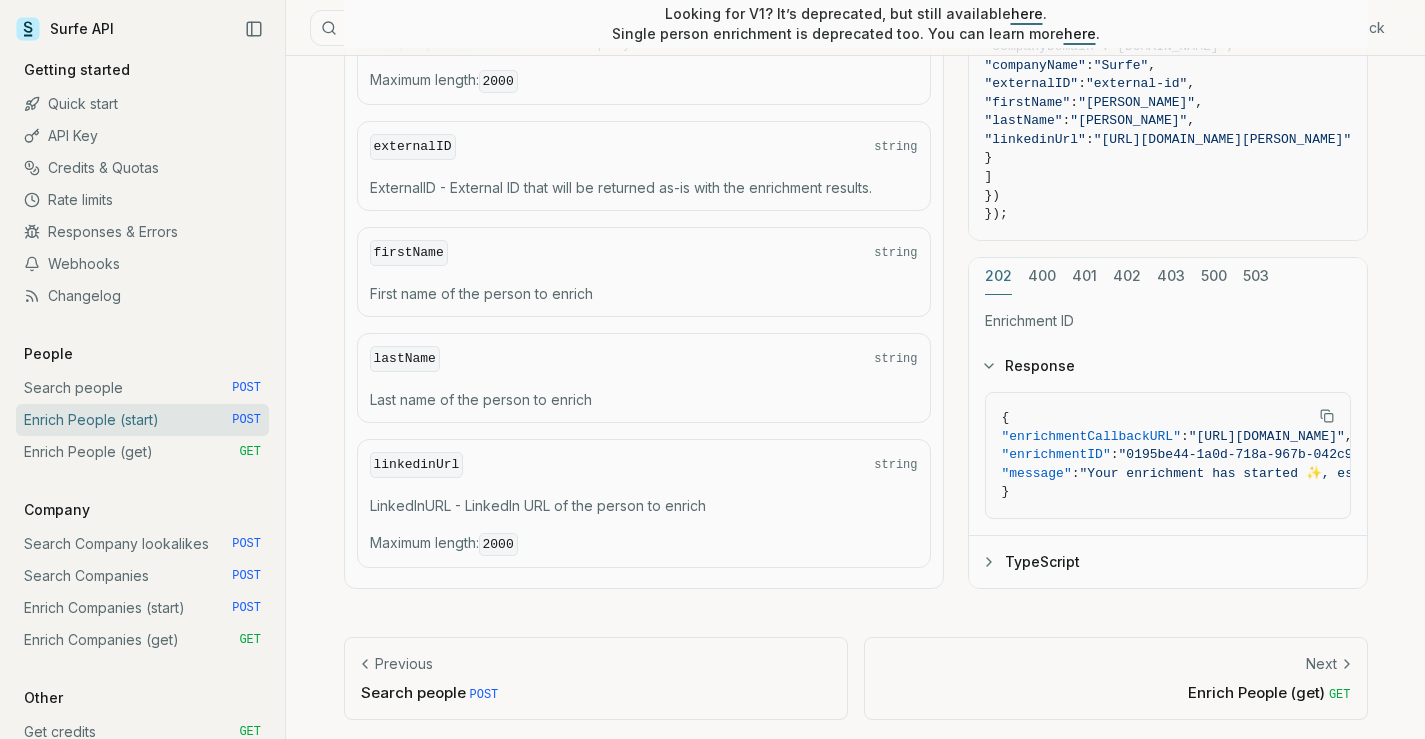 type 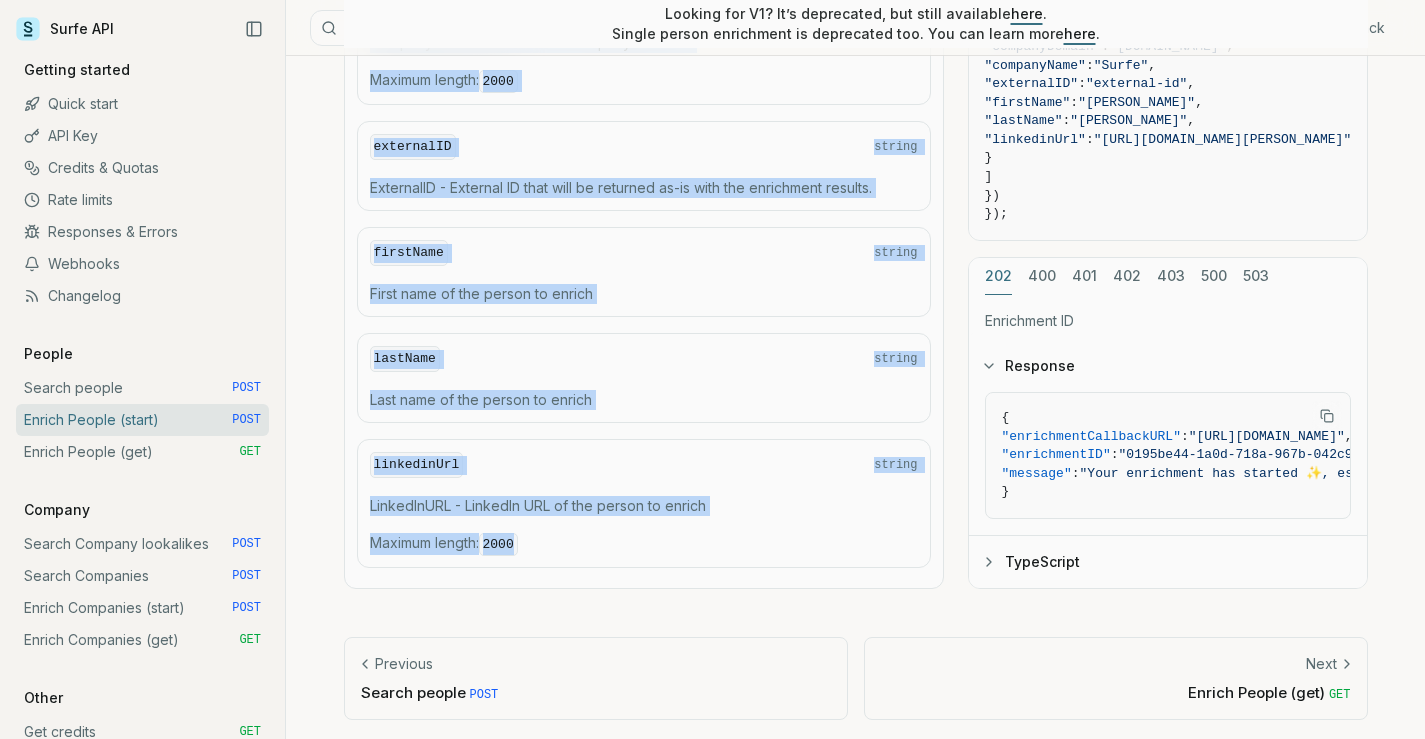 click on "Maximum length :  2000" at bounding box center (644, 544) 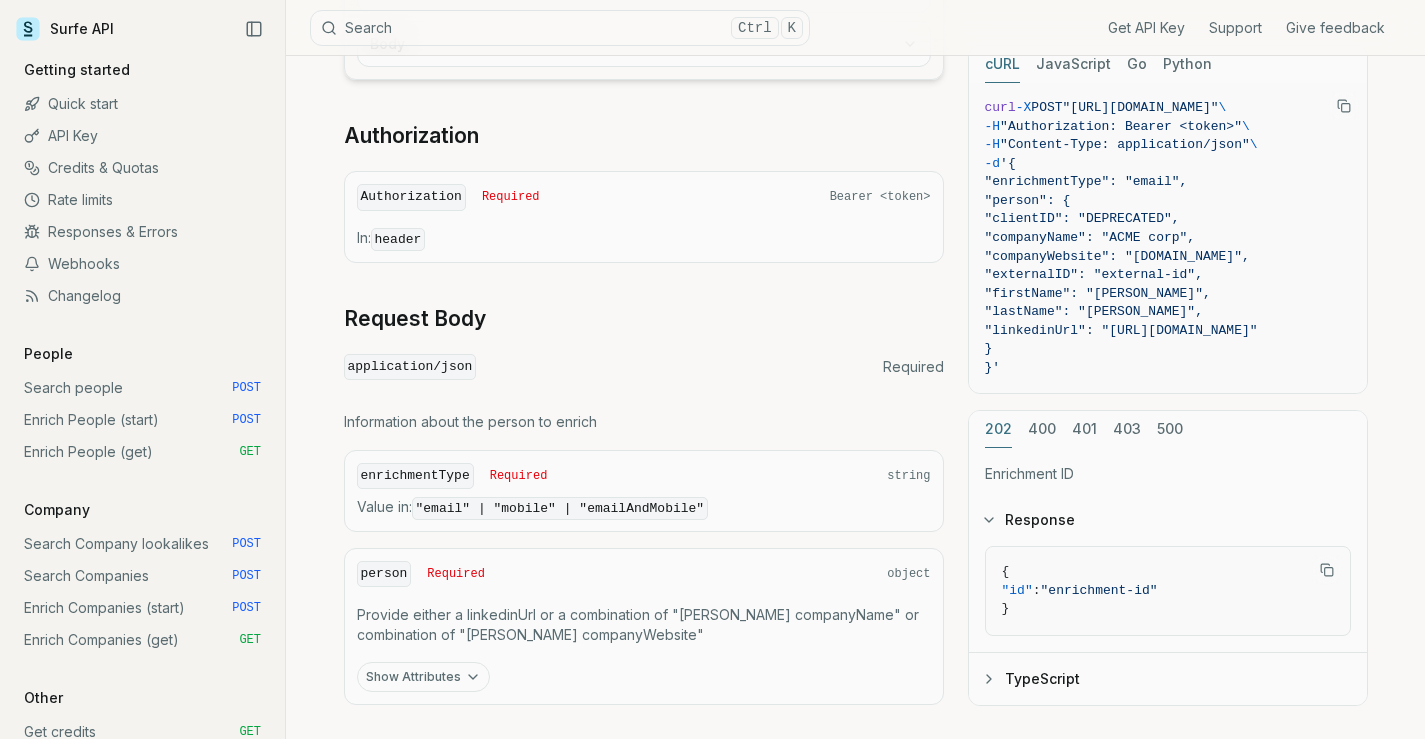 scroll, scrollTop: 582, scrollLeft: 0, axis: vertical 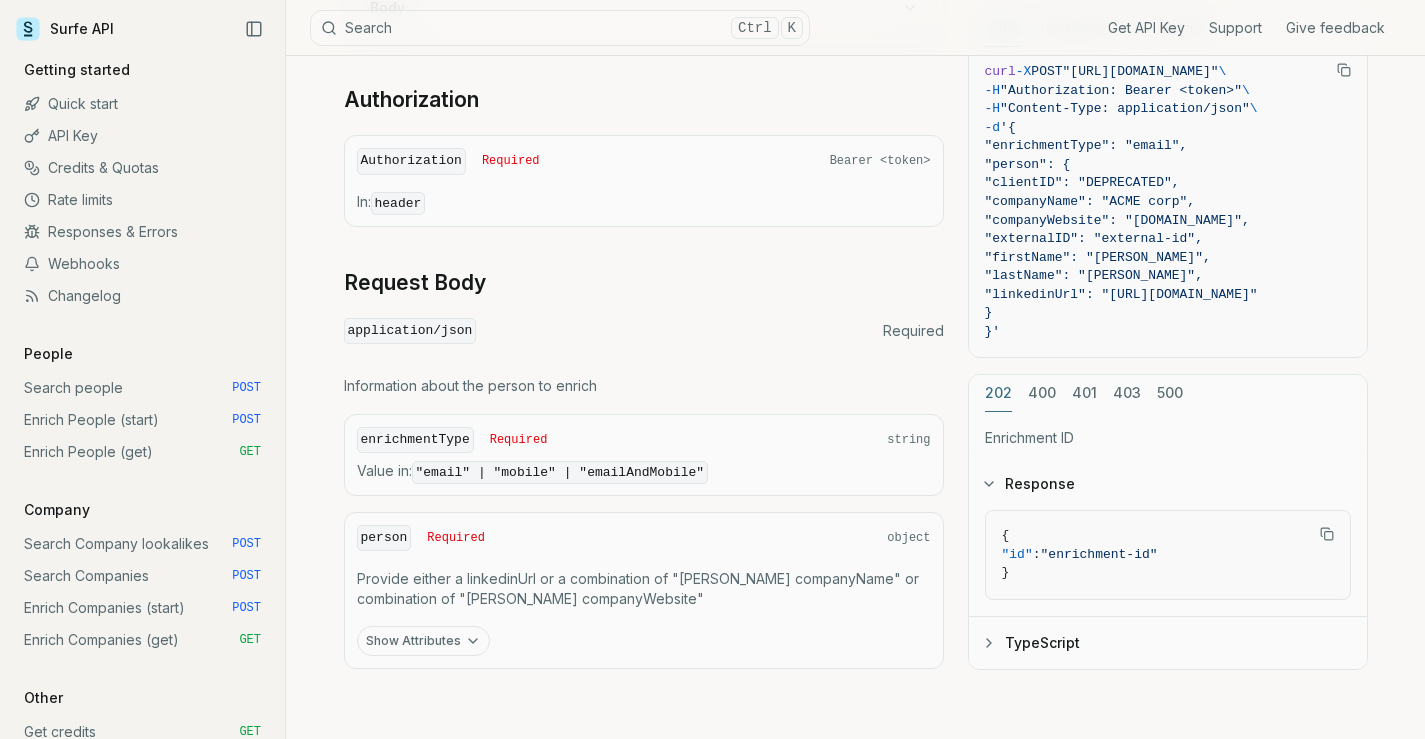 click on "Show Attributes" at bounding box center (423, 641) 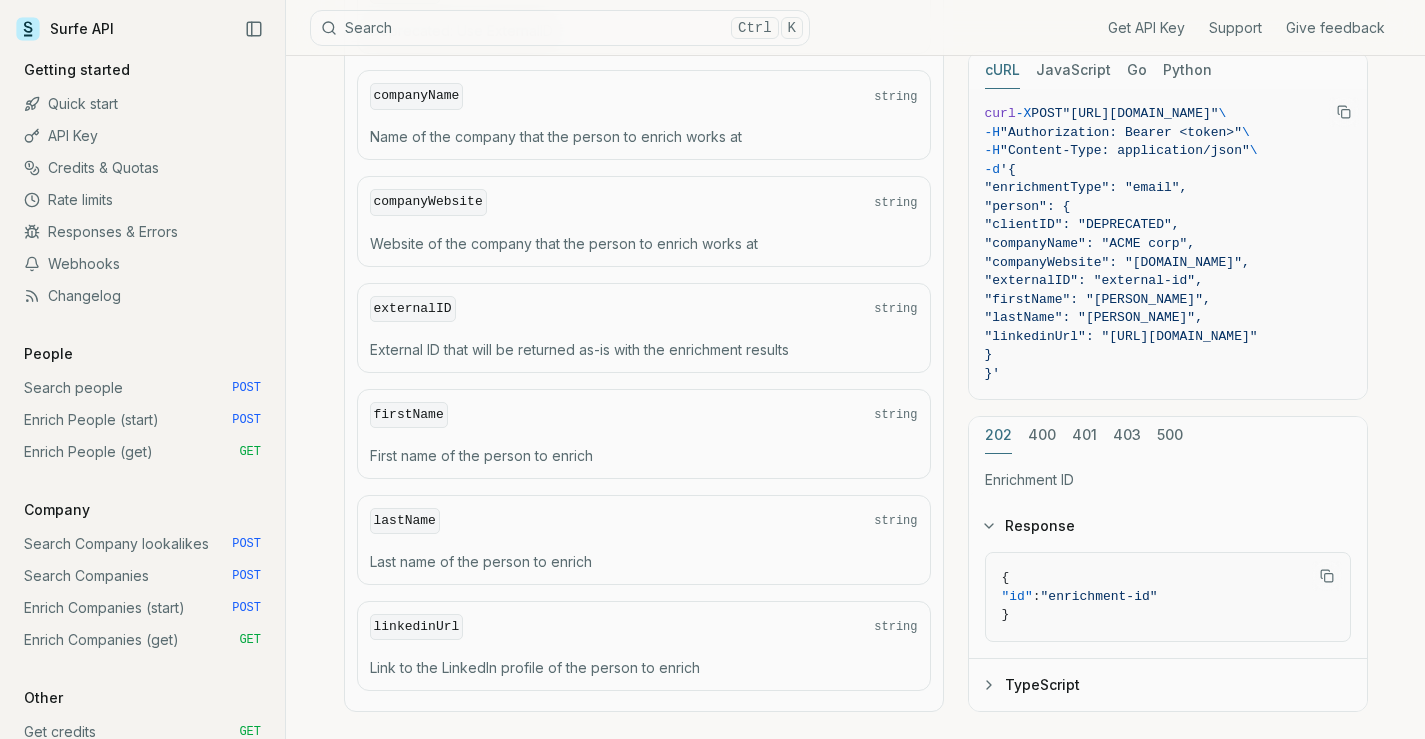 scroll, scrollTop: 1325, scrollLeft: 0, axis: vertical 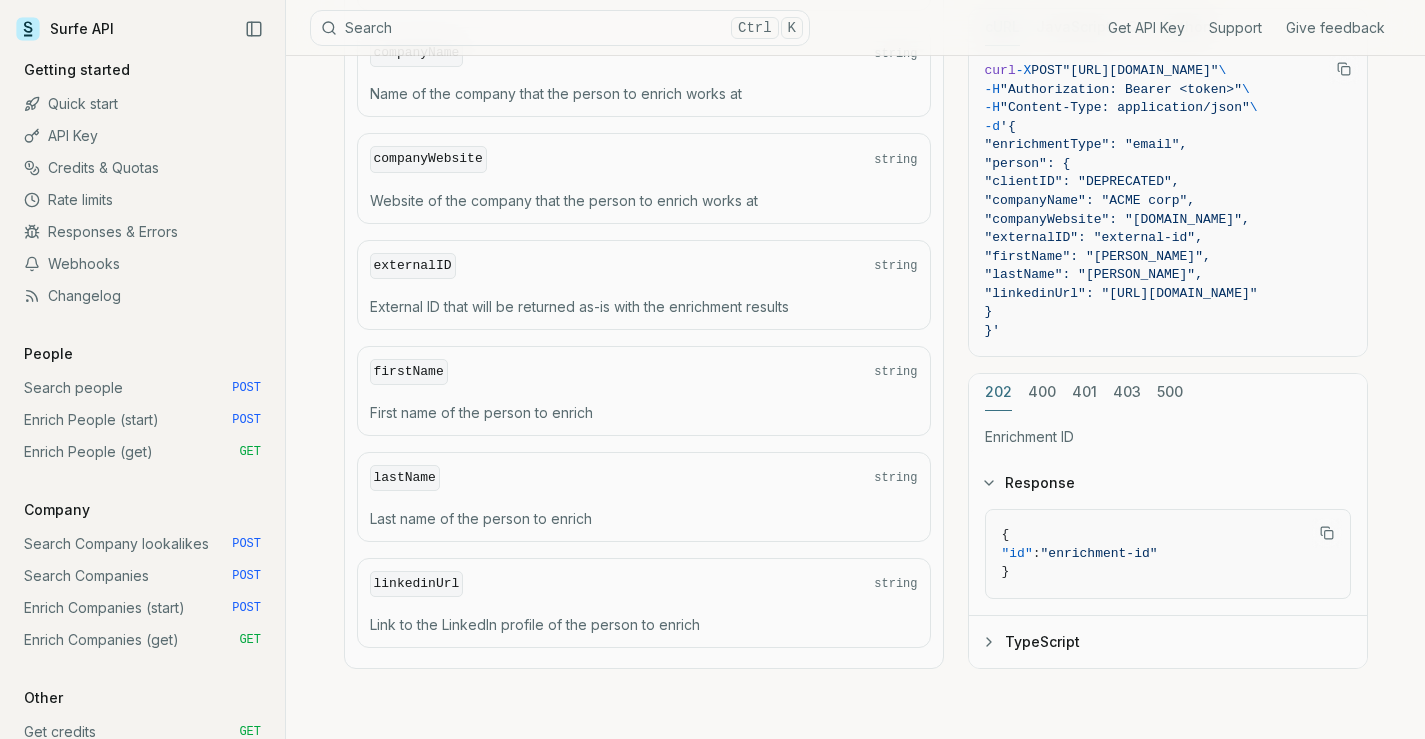 type 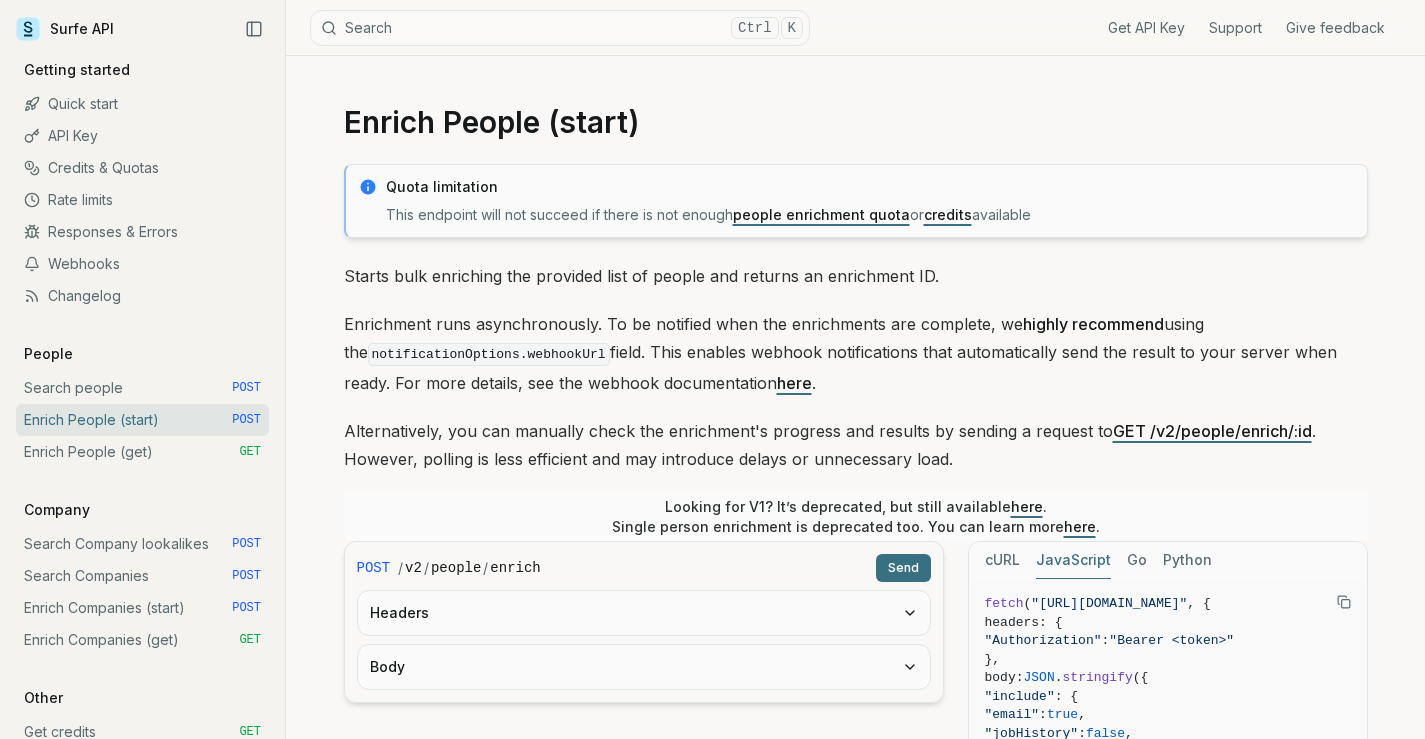 scroll, scrollTop: 905, scrollLeft: 0, axis: vertical 